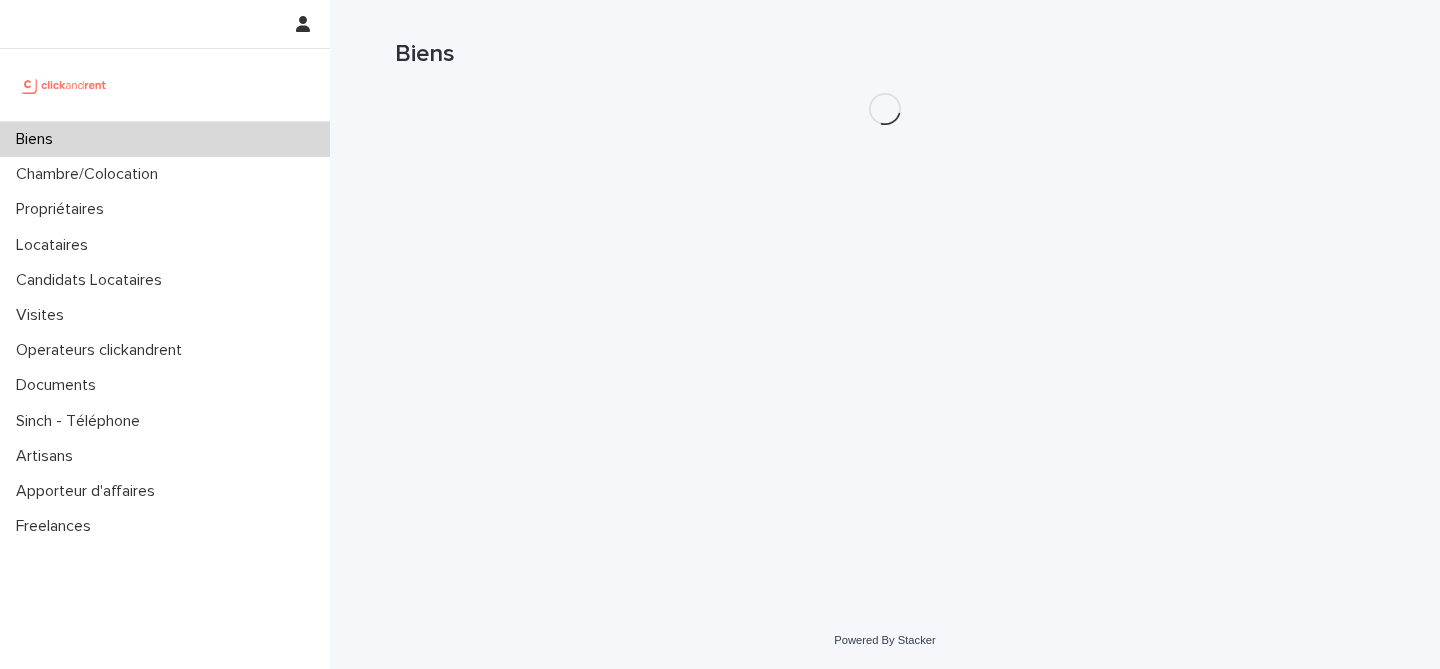 scroll, scrollTop: 0, scrollLeft: 0, axis: both 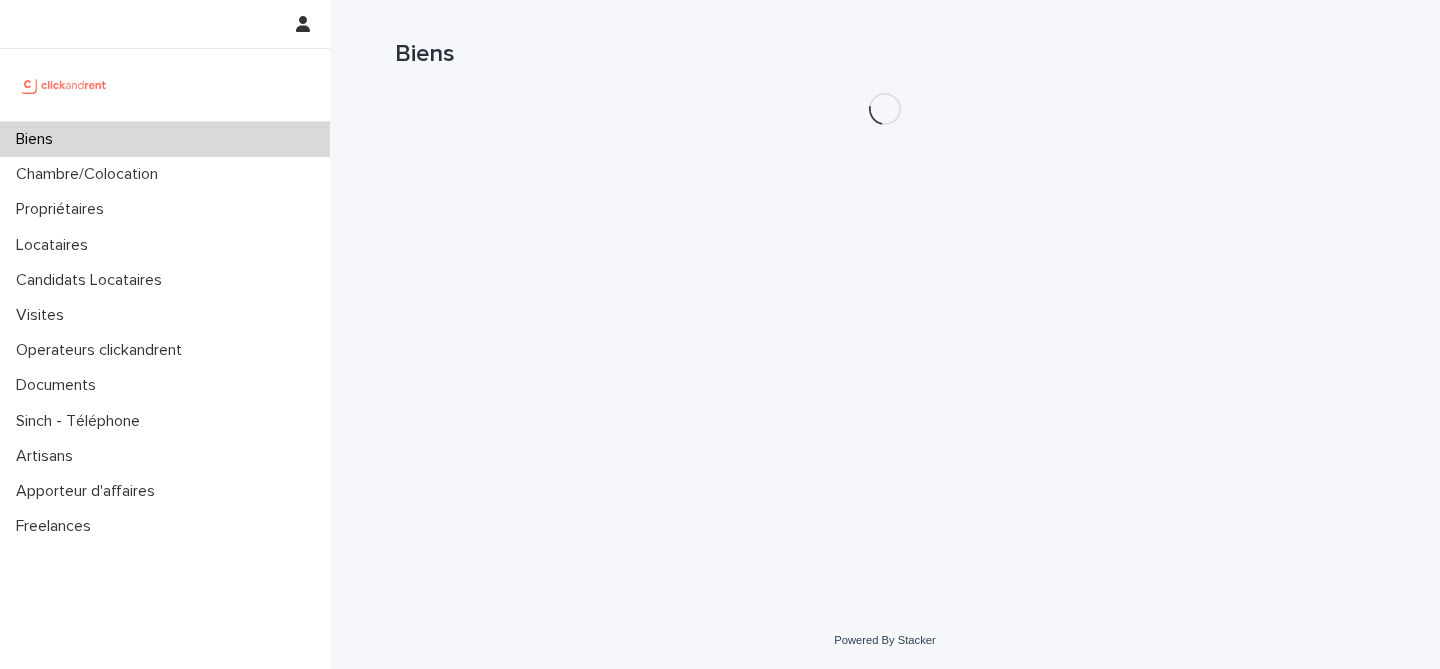 click on "Biens" at bounding box center [885, 54] 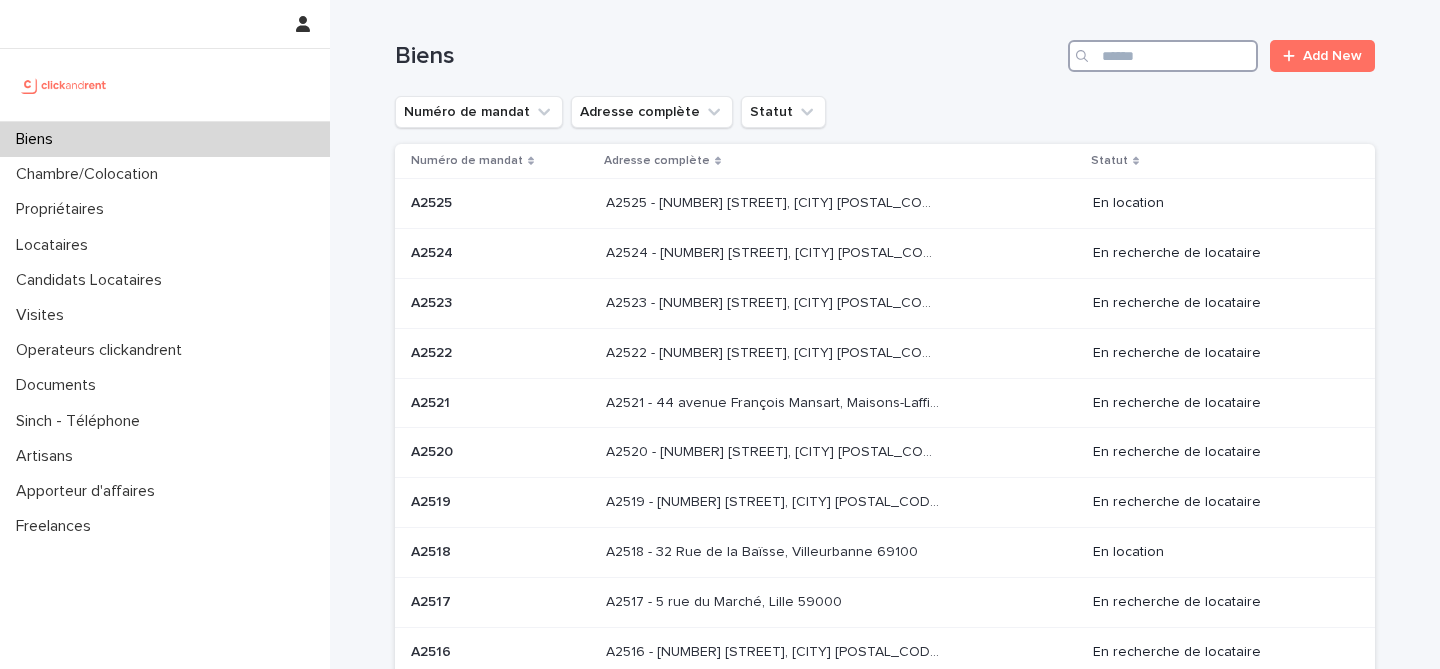 click at bounding box center (1163, 56) 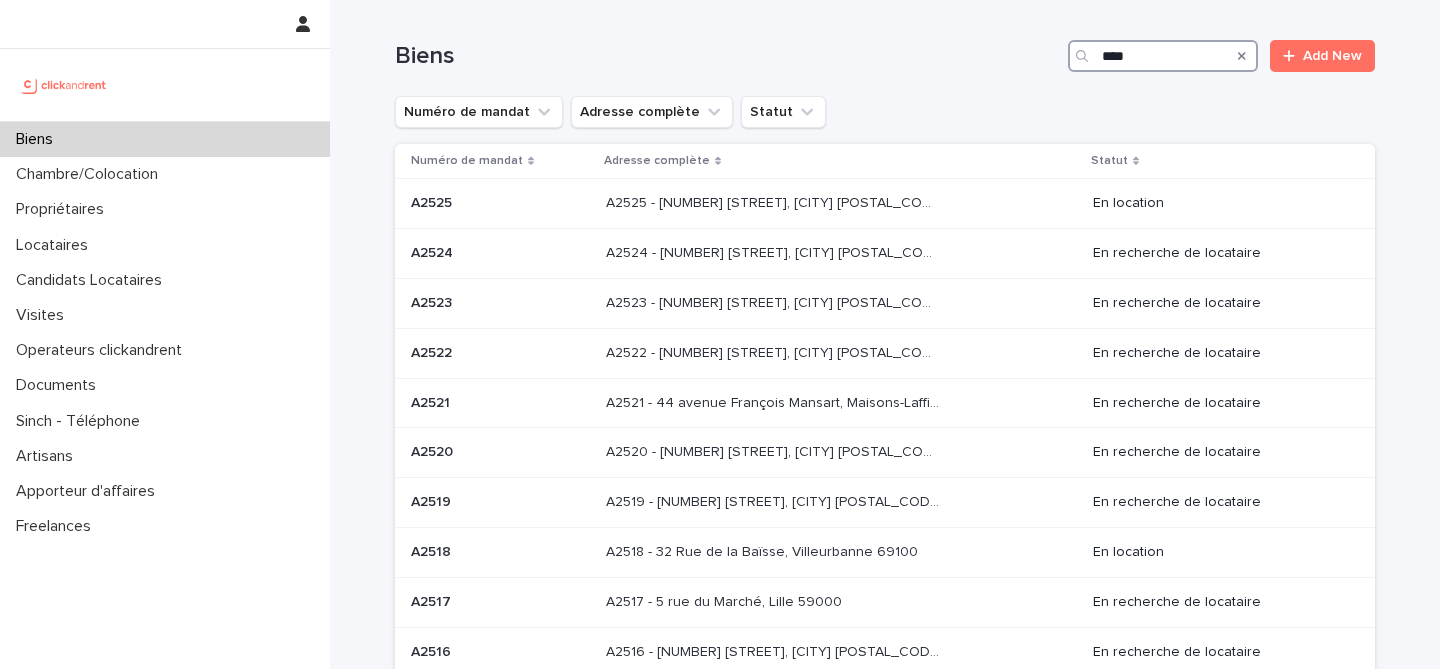 type on "*****" 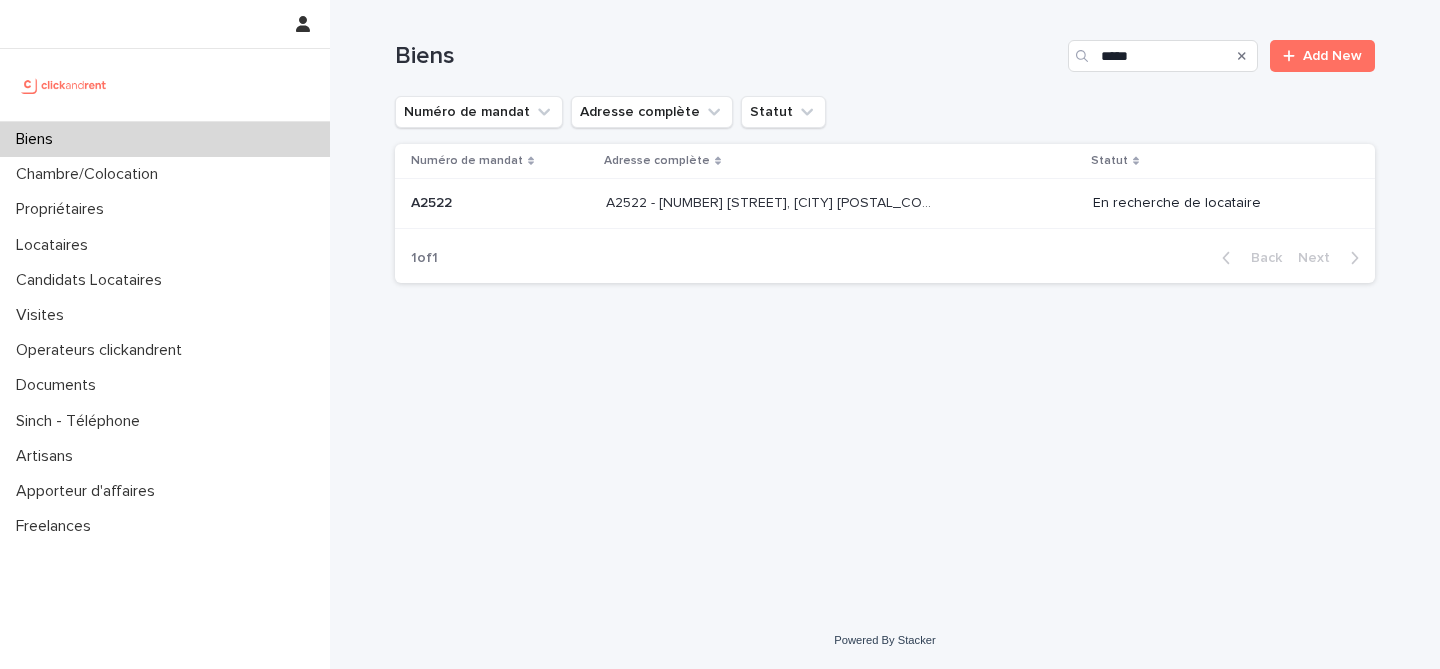 click on "A2522 - [NUMBER] [STREET], [CITY] [POSTAL_CODE] A2522 - [NUMBER] [STREET], [CITY] [POSTAL_CODE]" at bounding box center [841, 204] 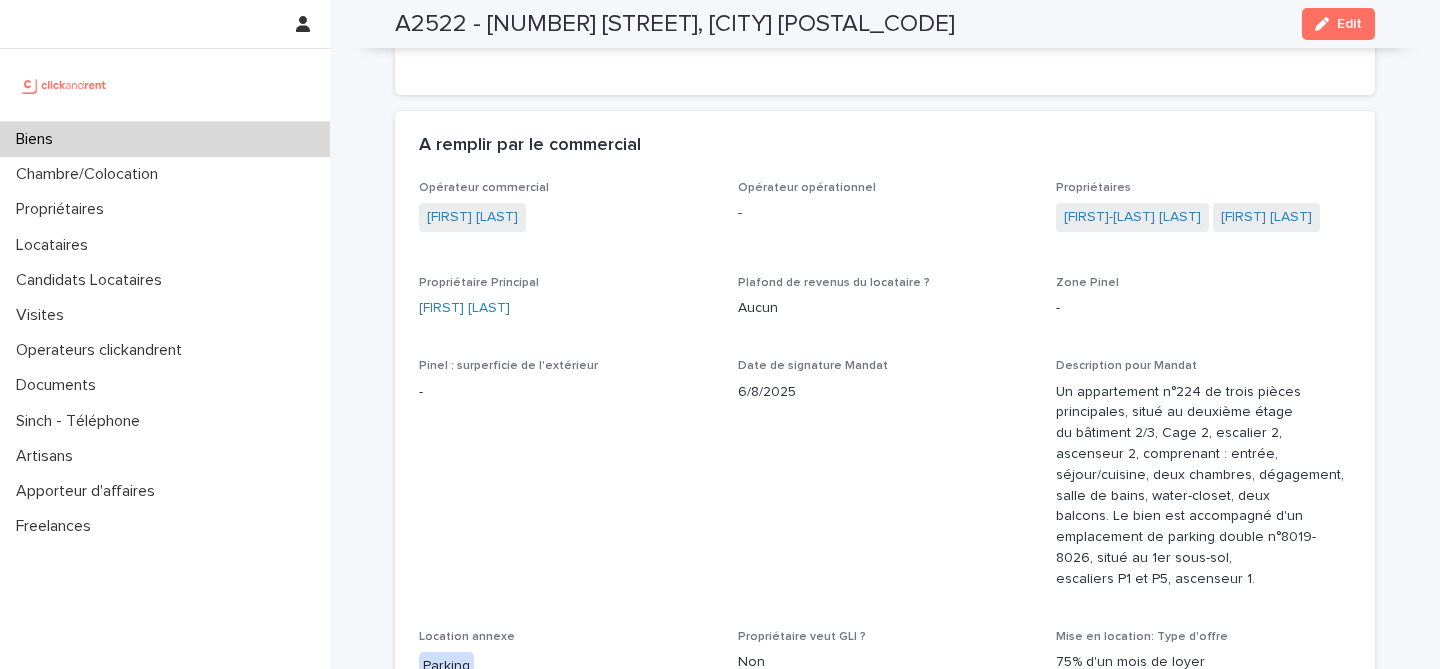 scroll, scrollTop: 995, scrollLeft: 0, axis: vertical 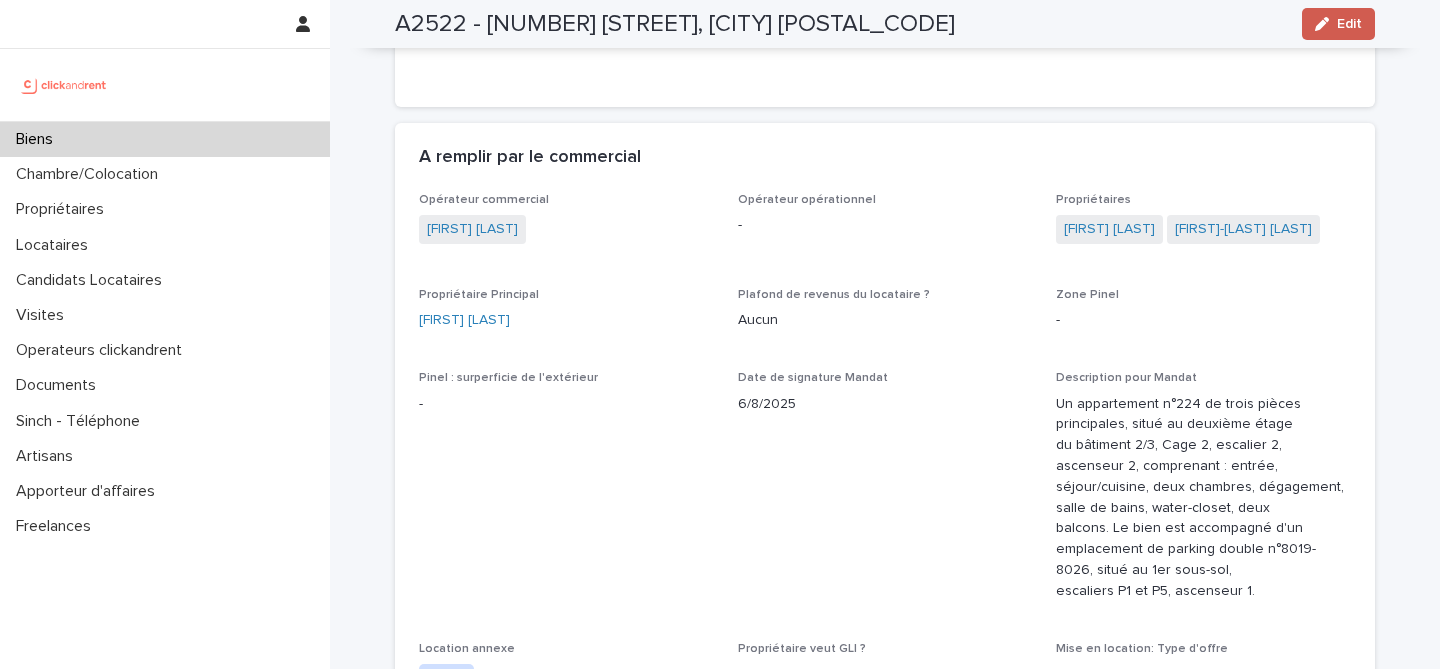 click on "Edit" at bounding box center [1349, 24] 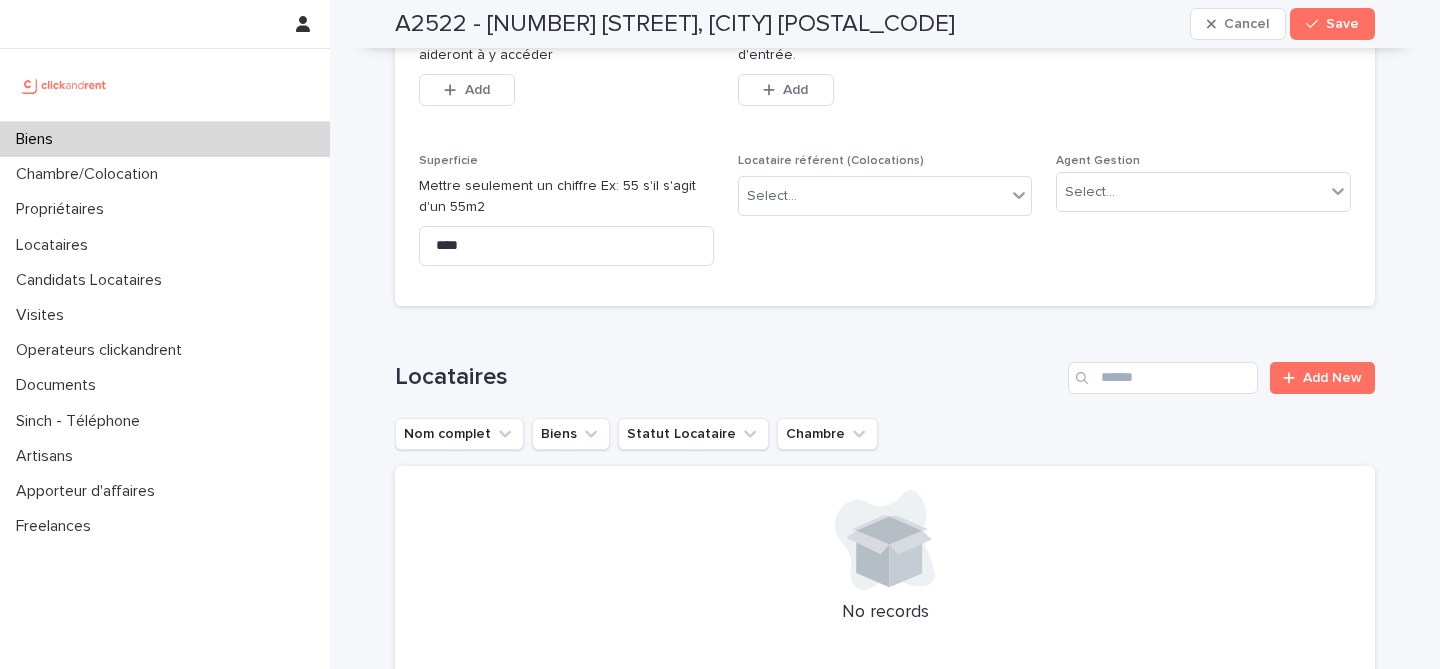 scroll, scrollTop: 715, scrollLeft: 0, axis: vertical 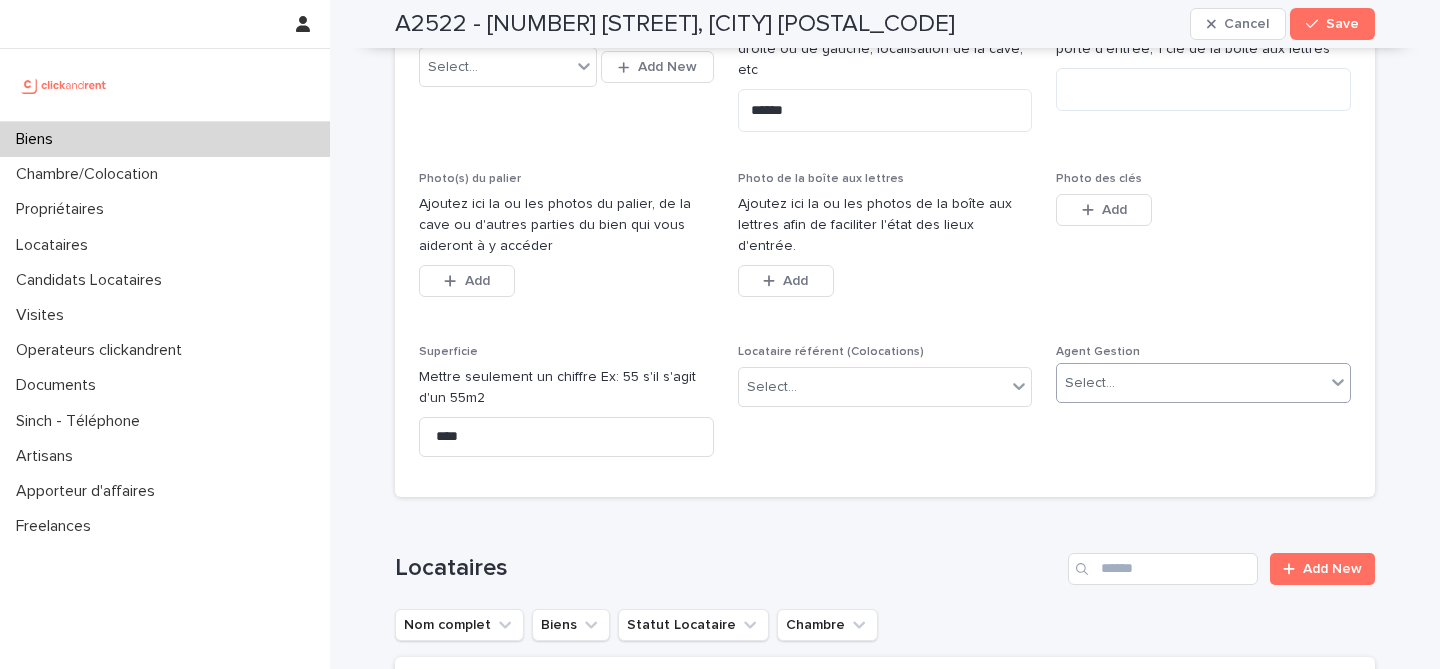 click on "Select..." at bounding box center [1090, 383] 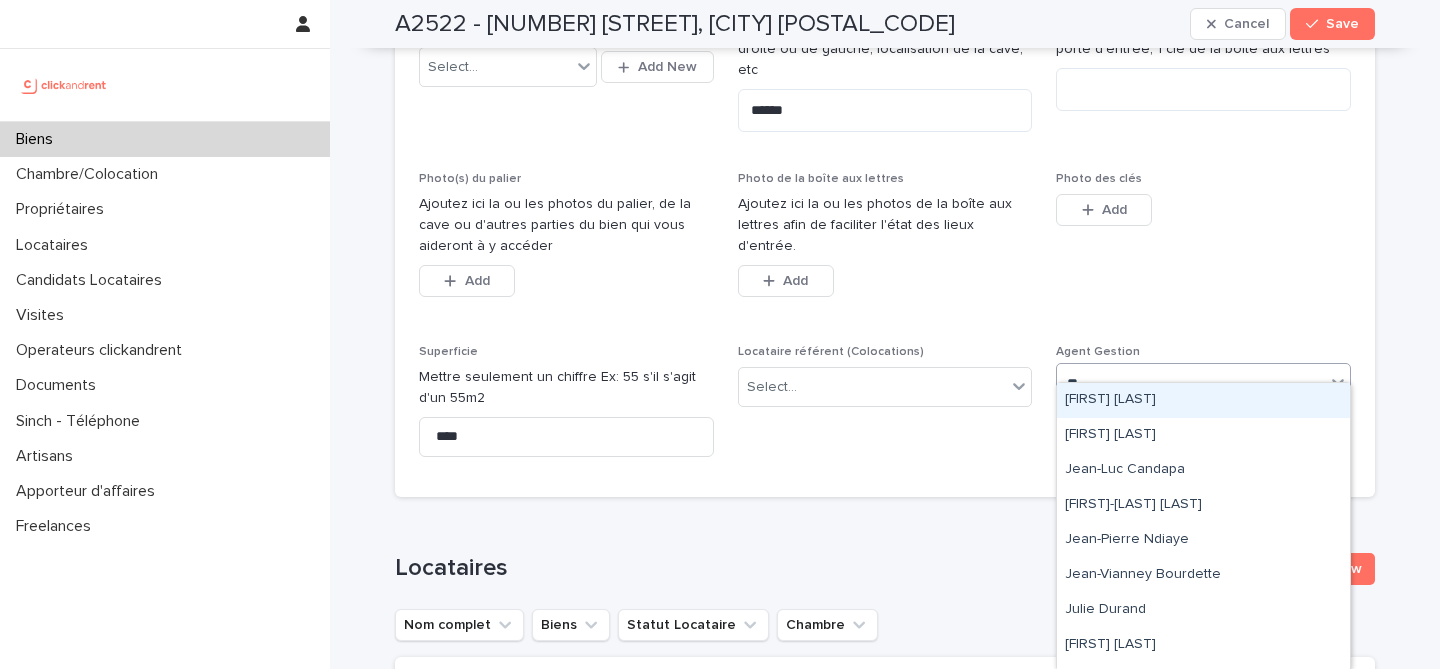 type on "***" 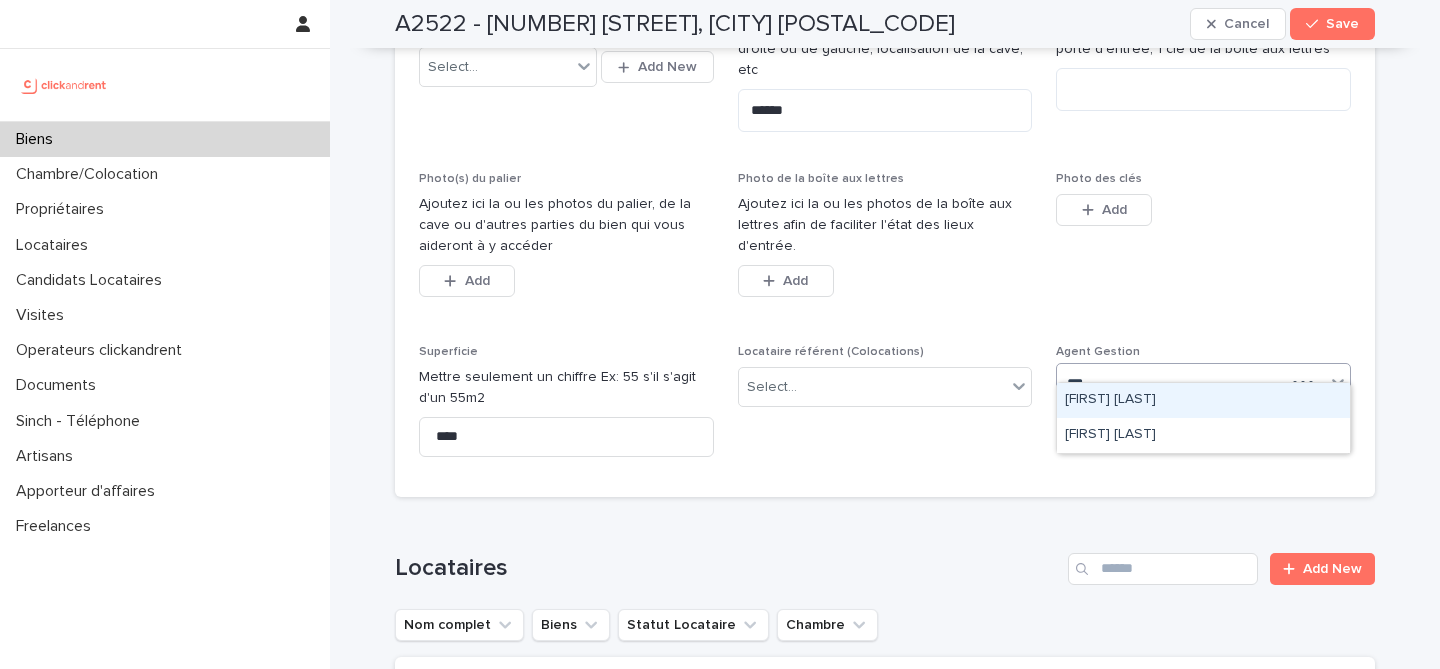 type 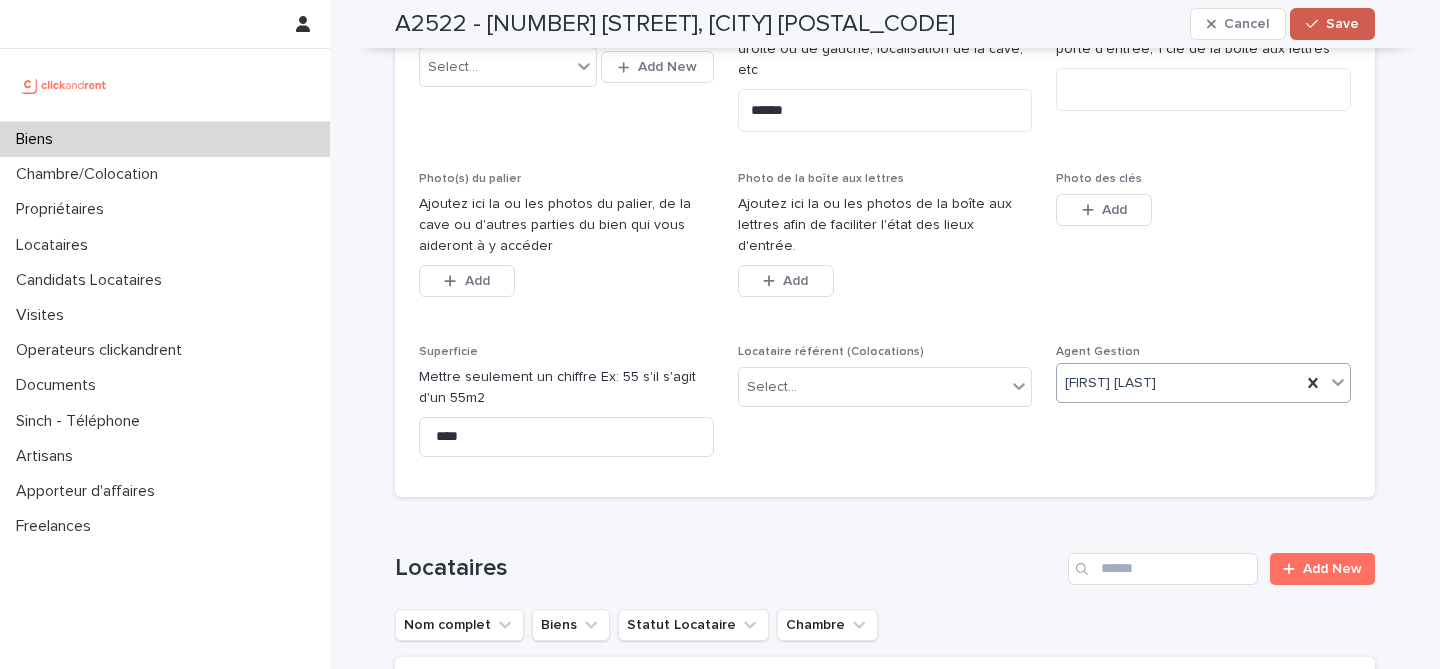 click on "Save" at bounding box center [1342, 24] 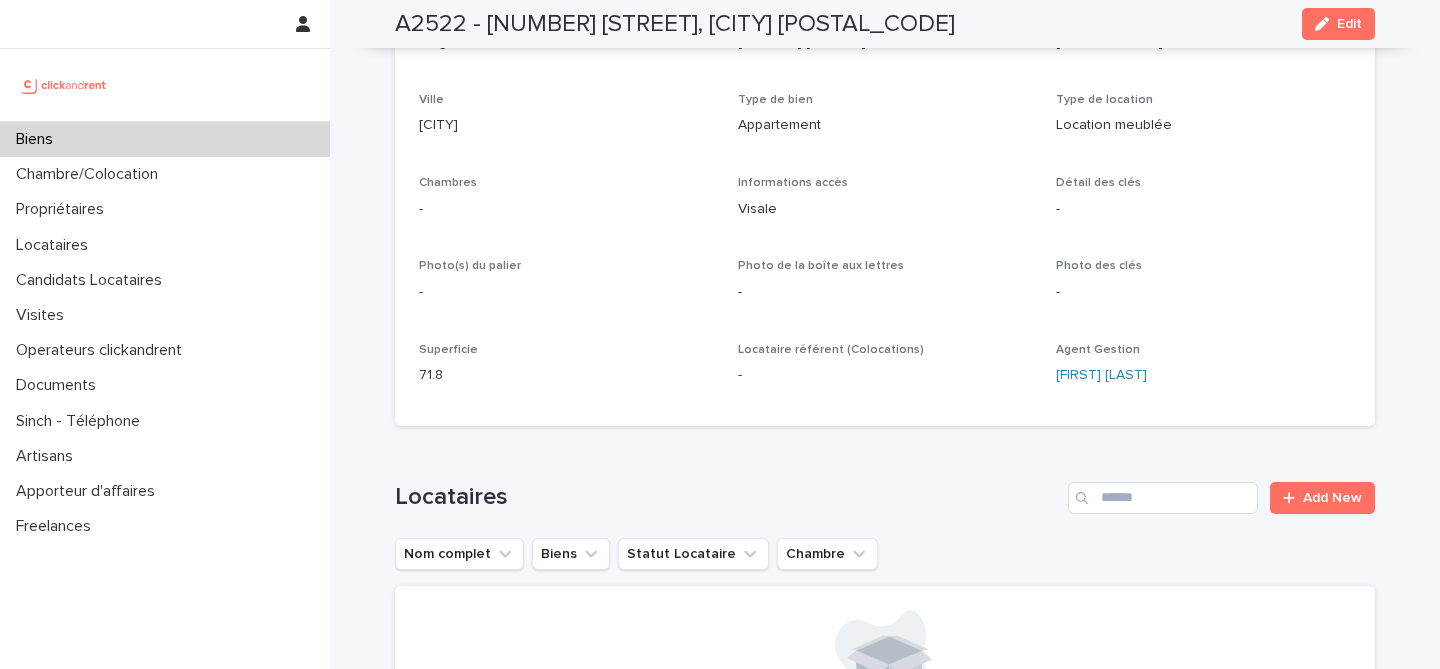 scroll, scrollTop: 0, scrollLeft: 0, axis: both 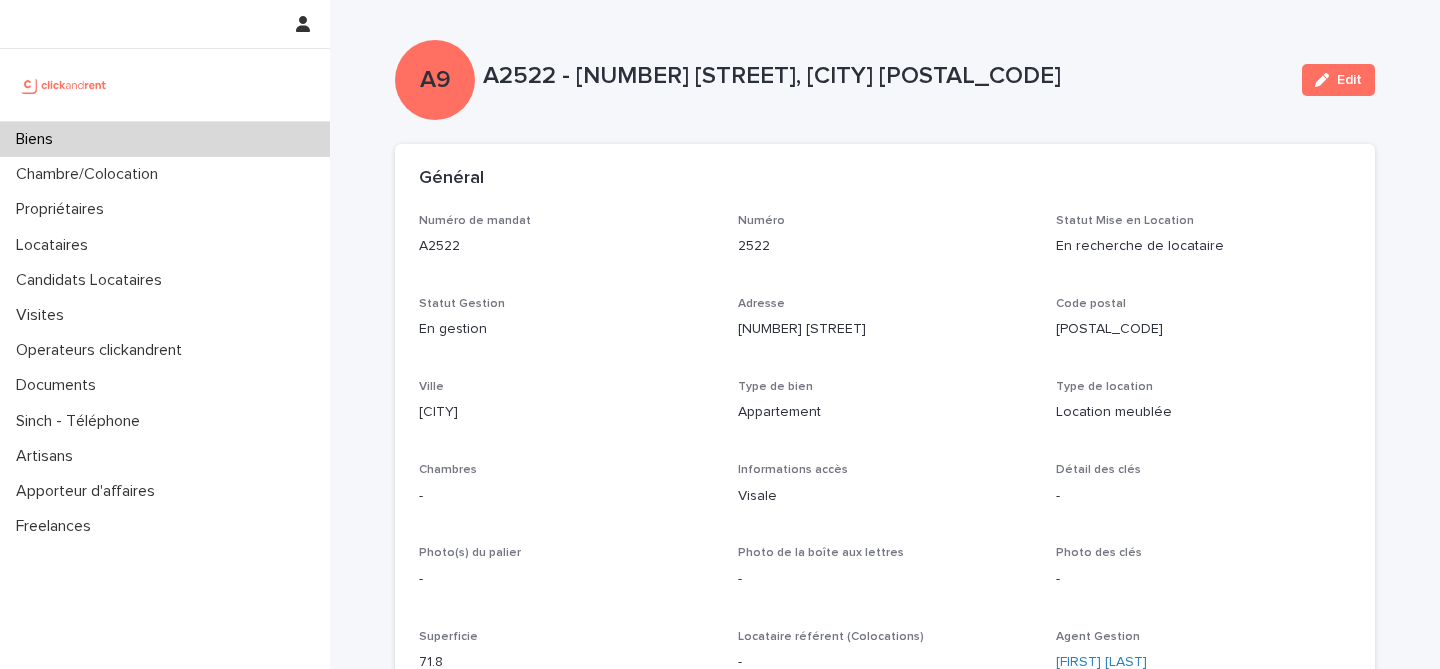click on "Biens" at bounding box center (165, 139) 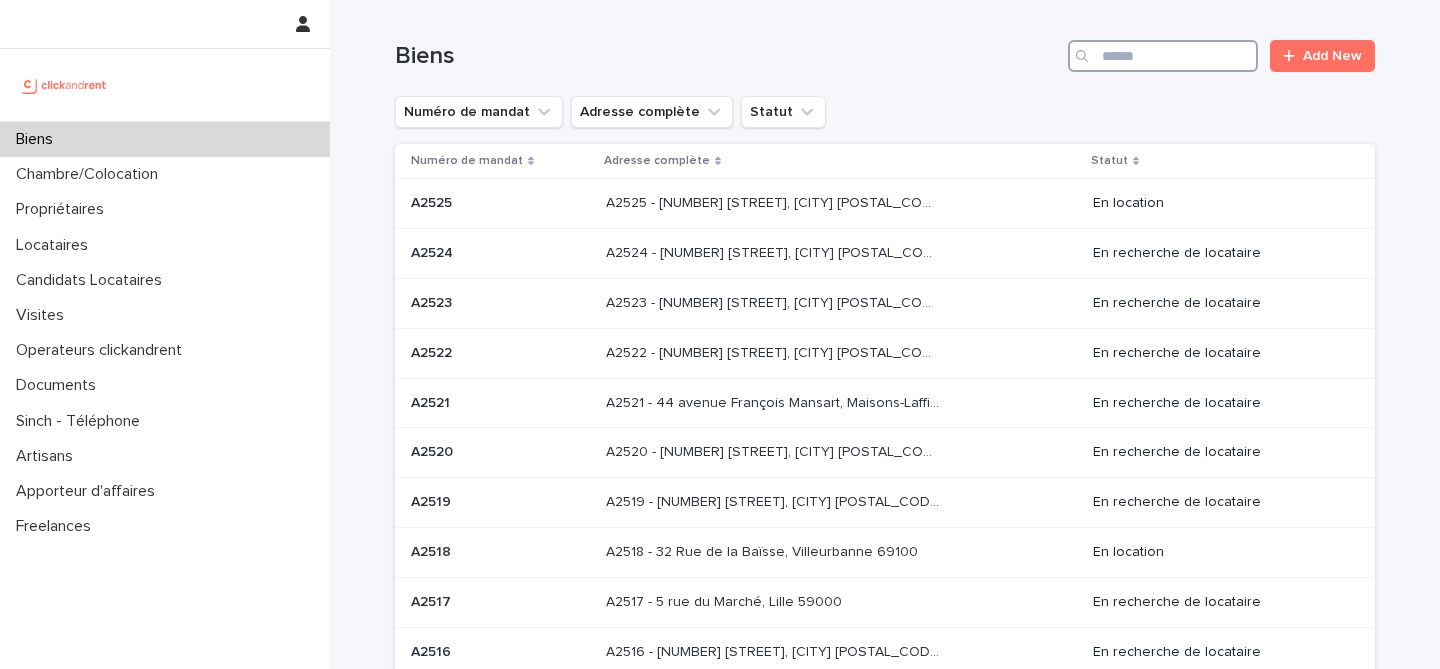 click at bounding box center (1163, 56) 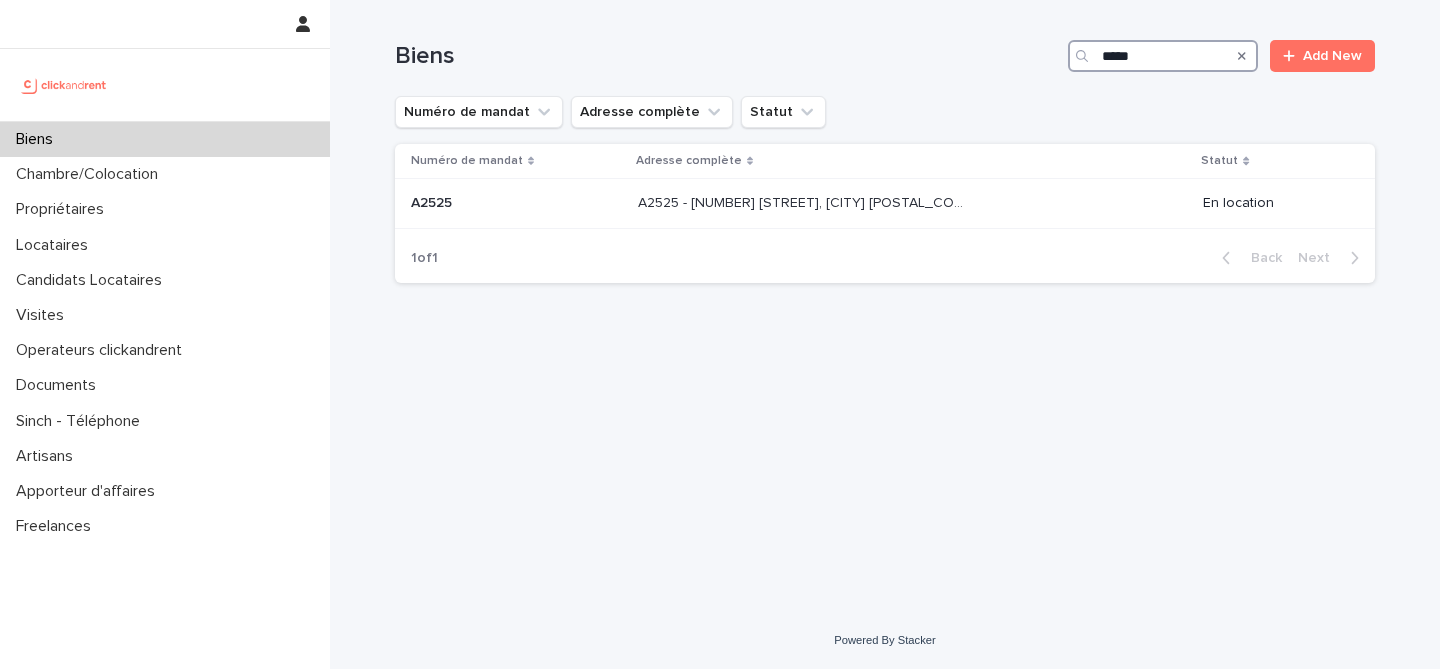 type on "*****" 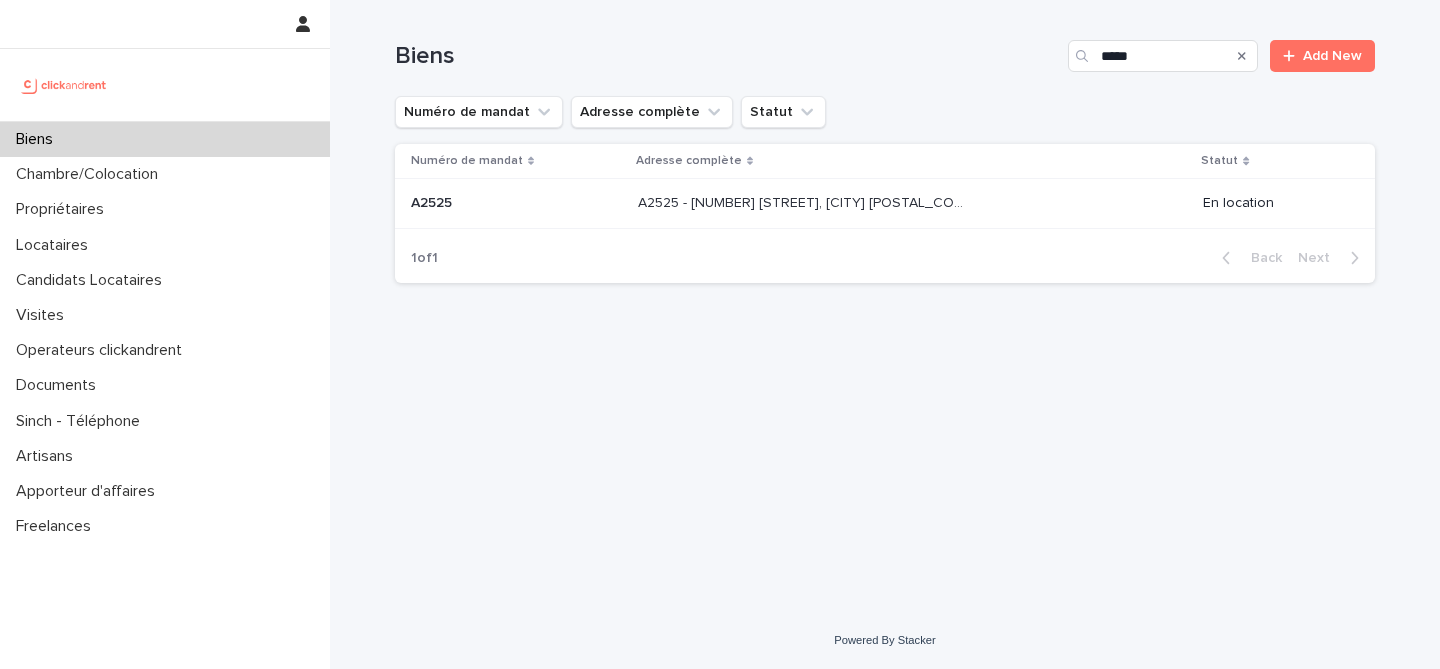 click on "Adresse complète" at bounding box center (912, 161) 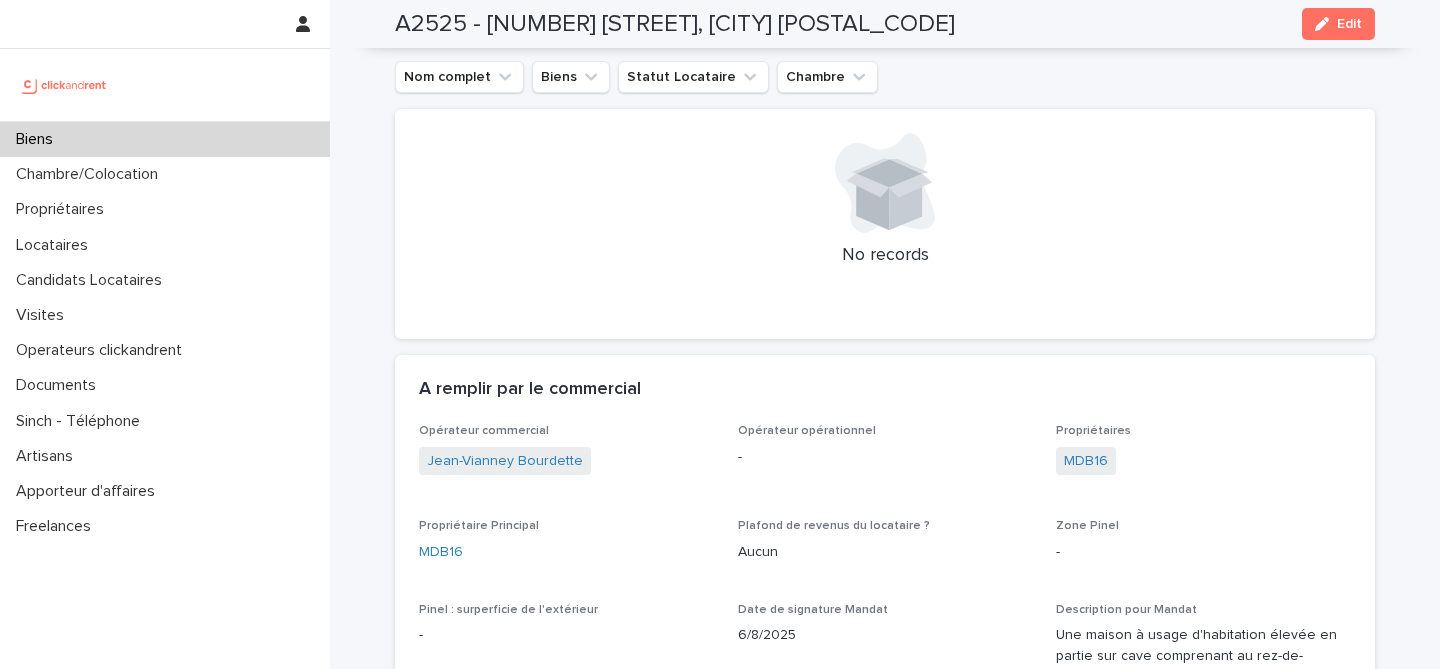 scroll, scrollTop: 948, scrollLeft: 0, axis: vertical 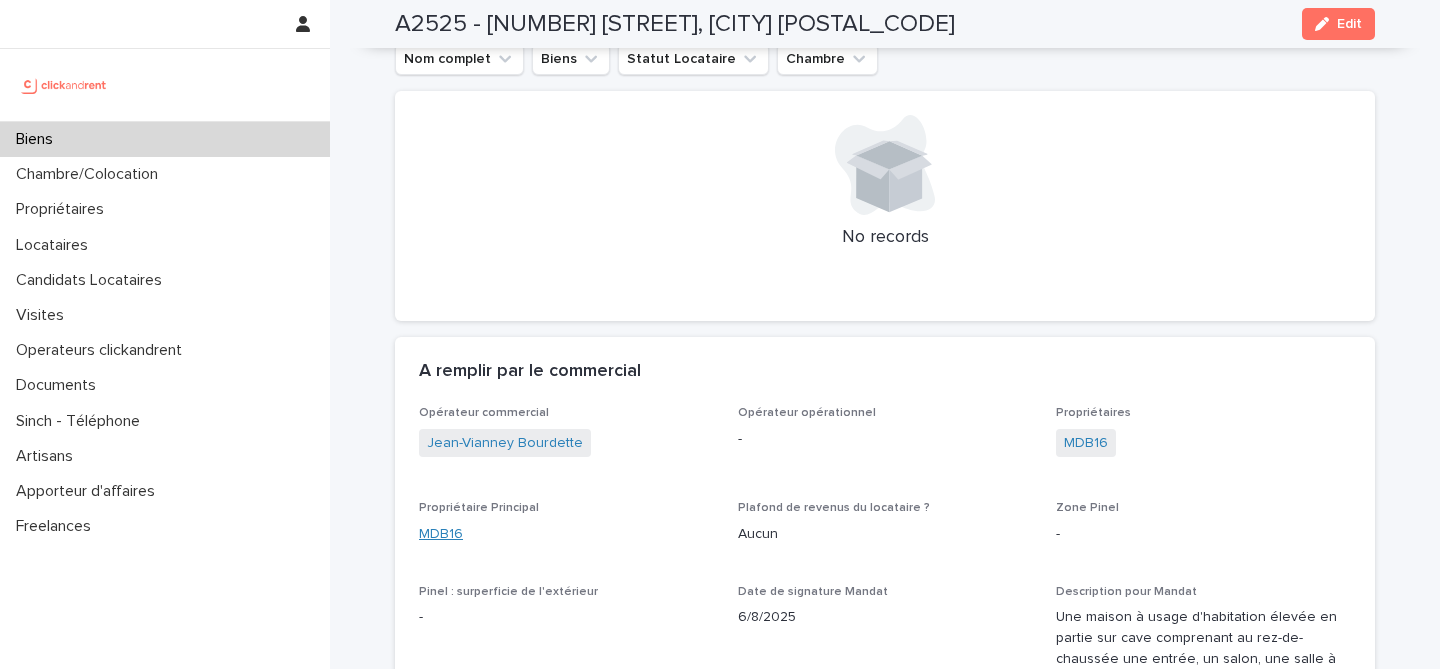 click on "MDB16" at bounding box center [441, 534] 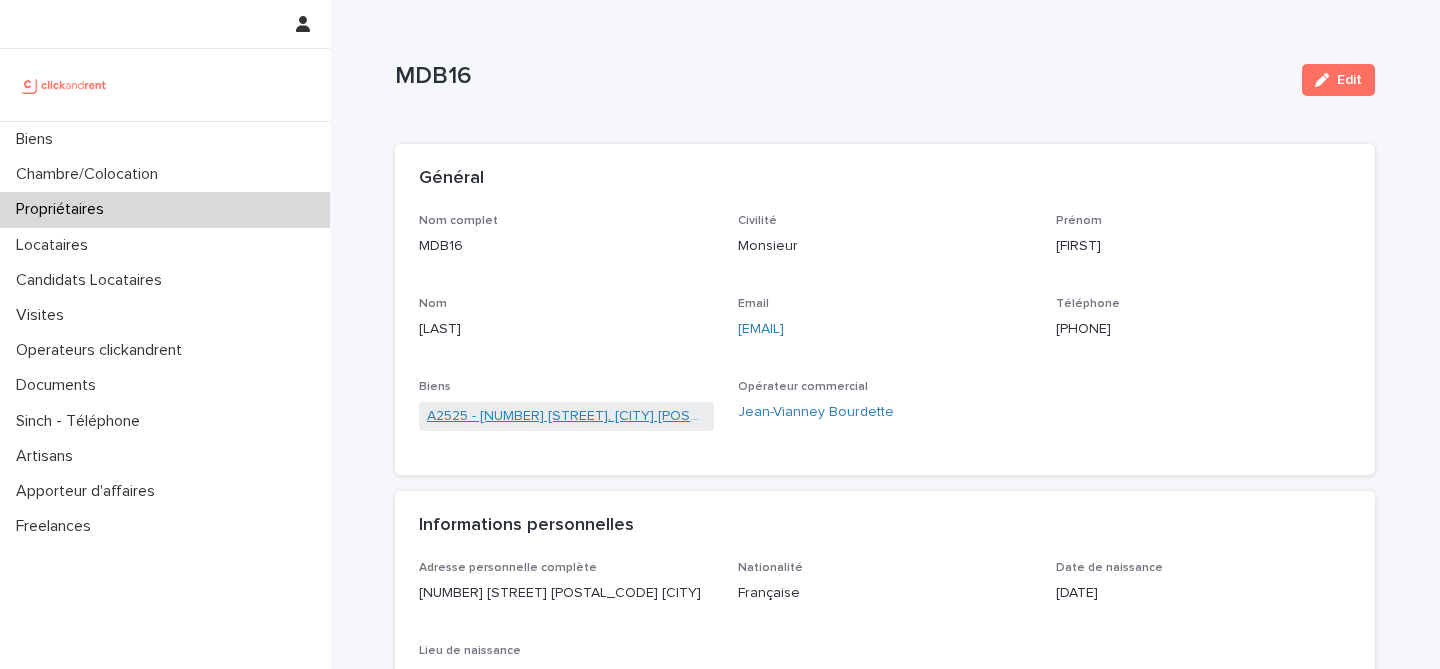 click on "A2525 - [NUMBER] [STREET], [CITY] [POSTAL_CODE]" at bounding box center [566, 416] 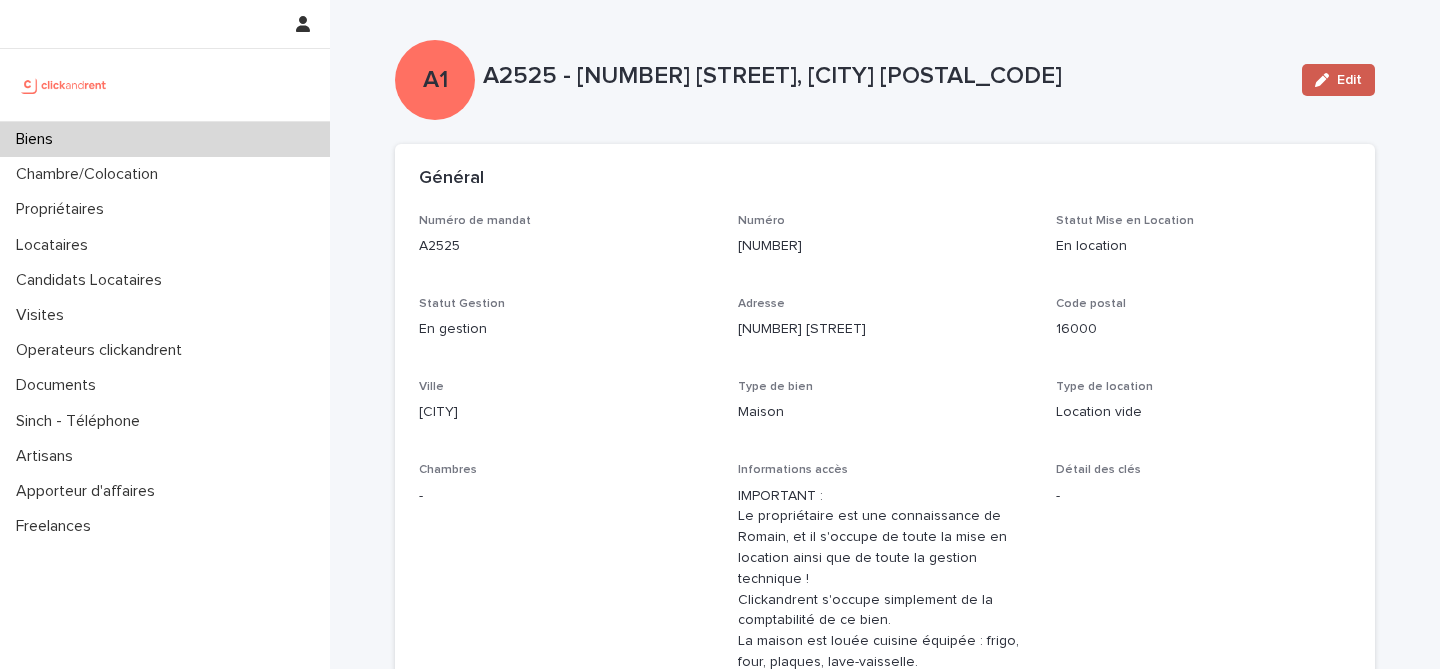 click on "Edit" at bounding box center [1338, 80] 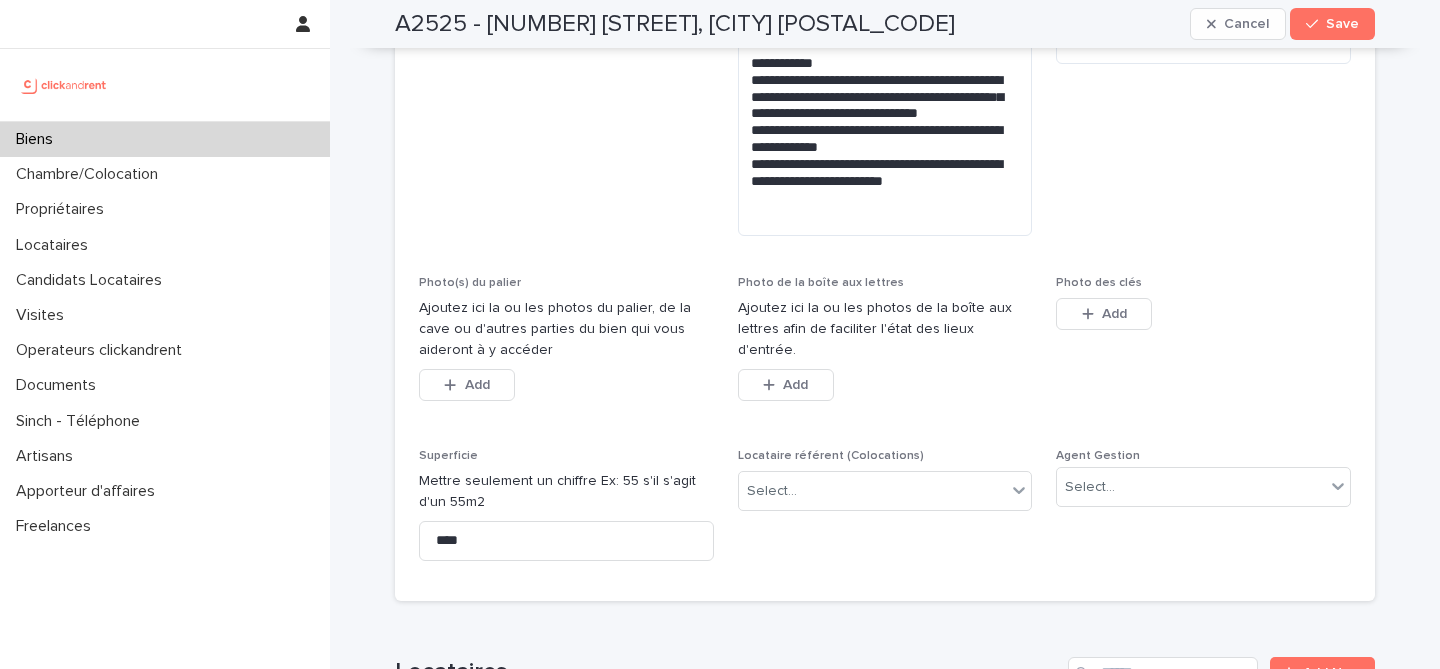 scroll, scrollTop: 837, scrollLeft: 0, axis: vertical 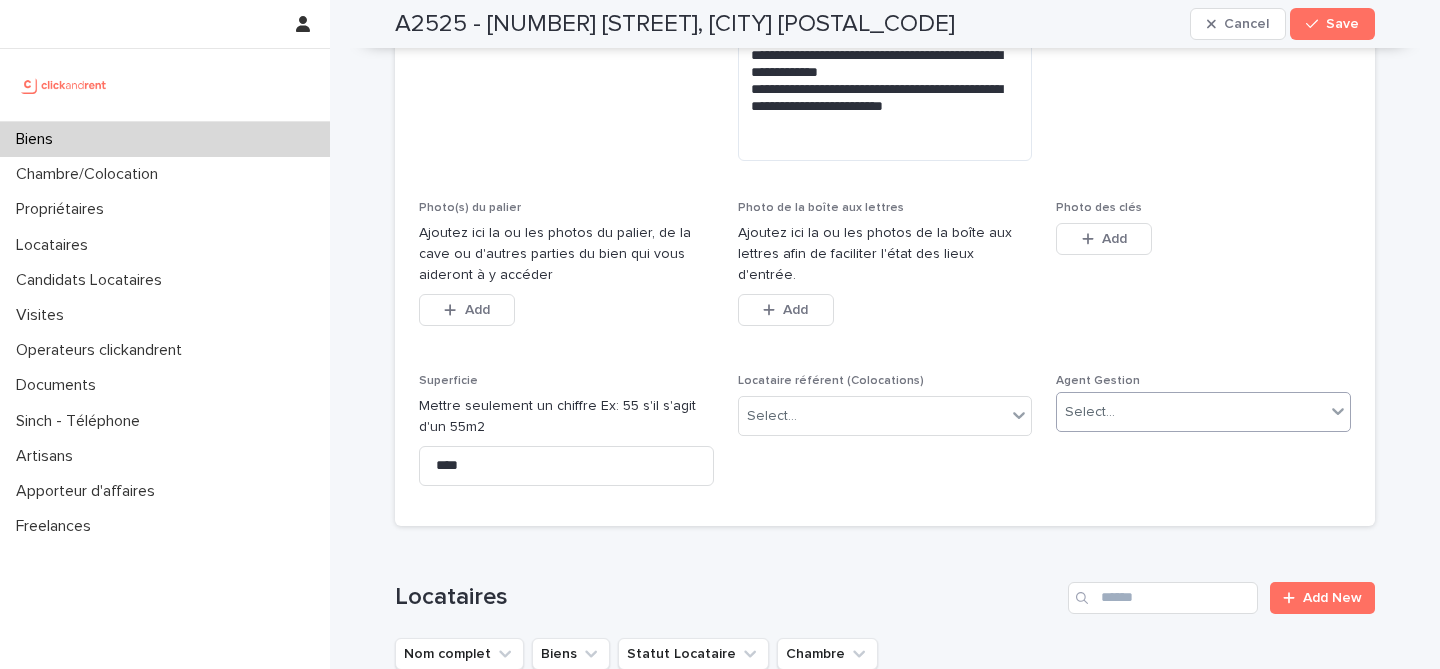 click on "Select..." at bounding box center (1191, 412) 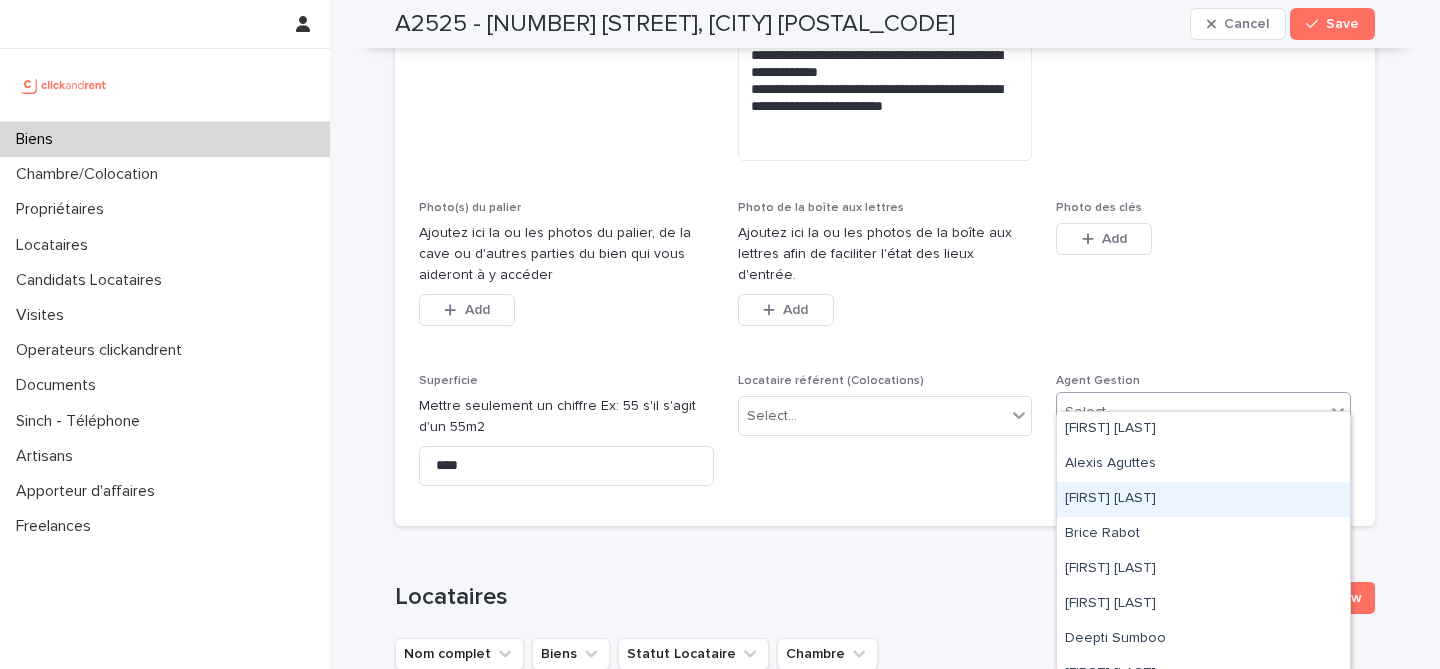 click on "[FIRST] [LAST]" at bounding box center [1203, 499] 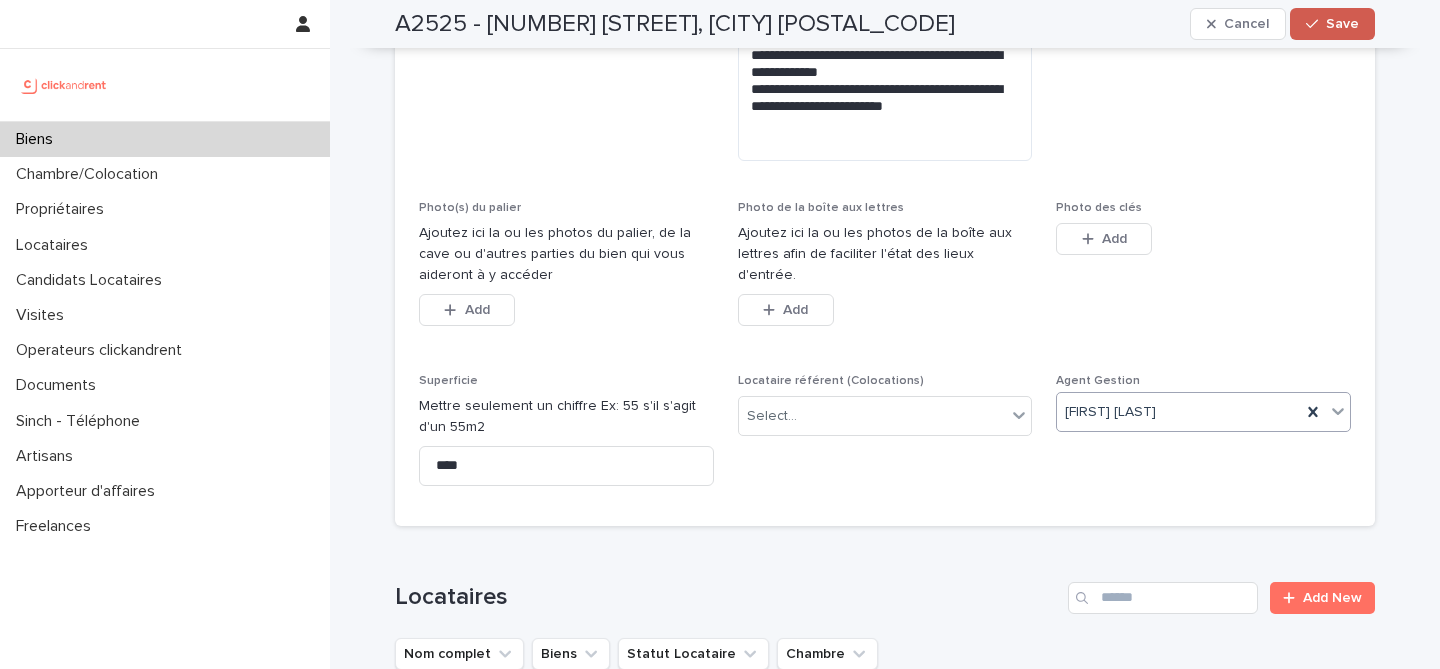 click on "Save" at bounding box center (1332, 24) 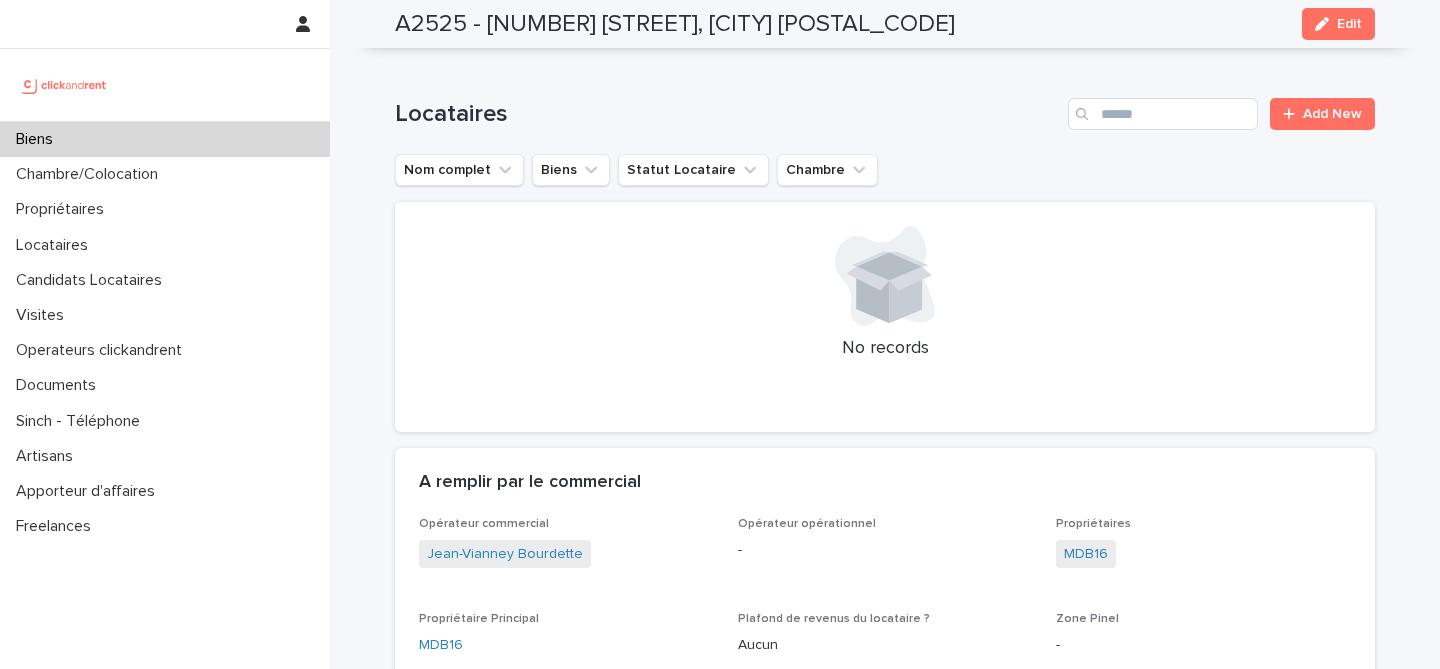 click on "Biens" at bounding box center (165, 139) 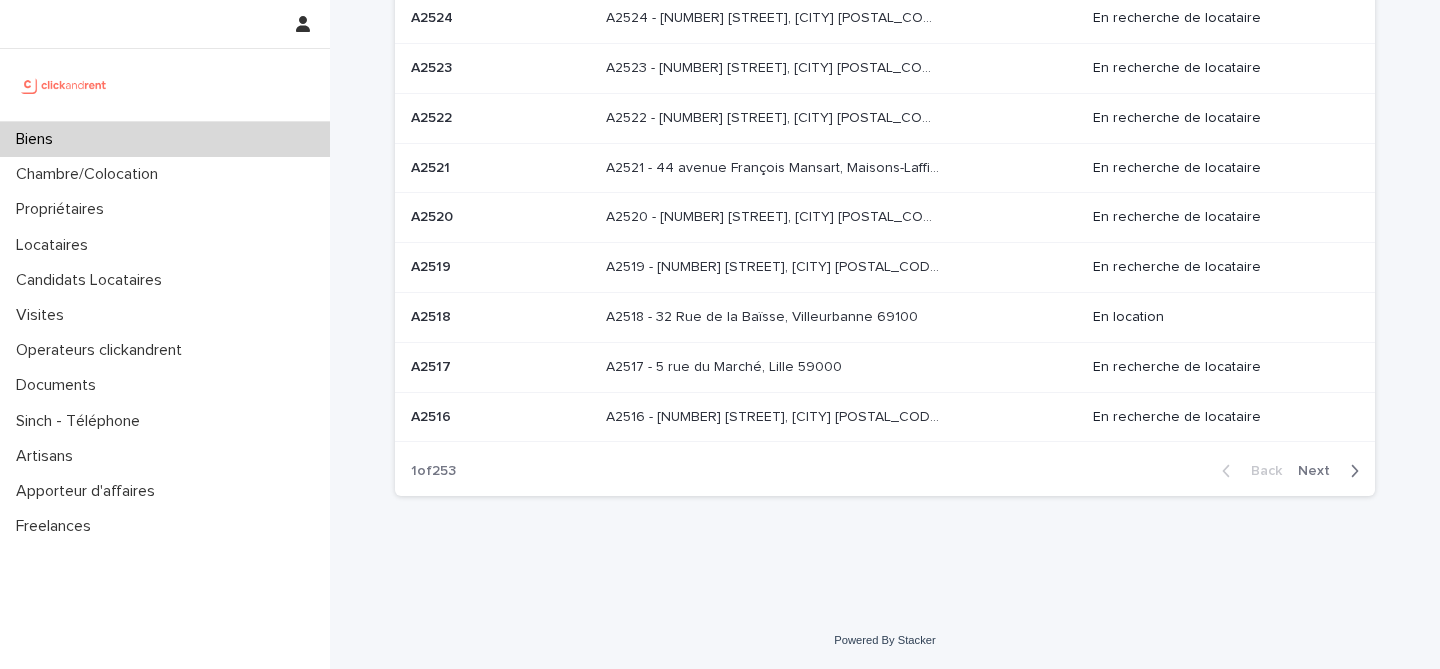 scroll, scrollTop: 0, scrollLeft: 0, axis: both 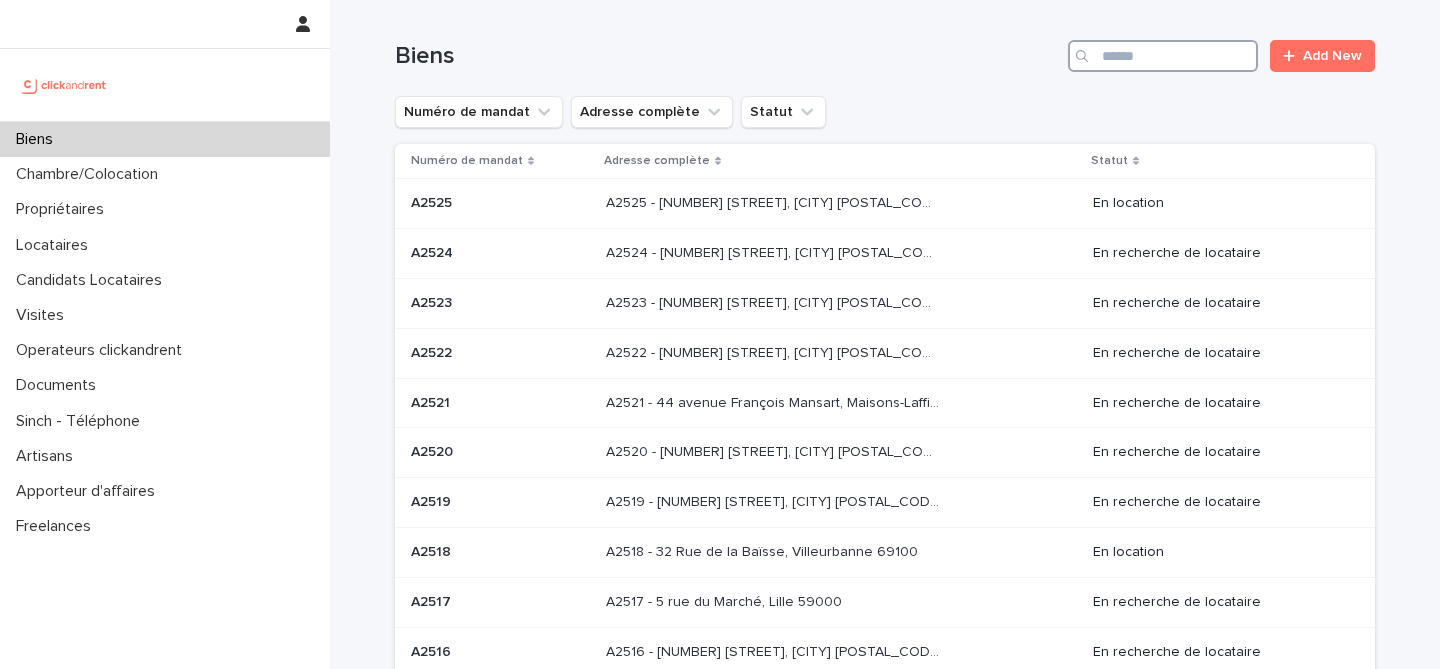 click at bounding box center [1163, 56] 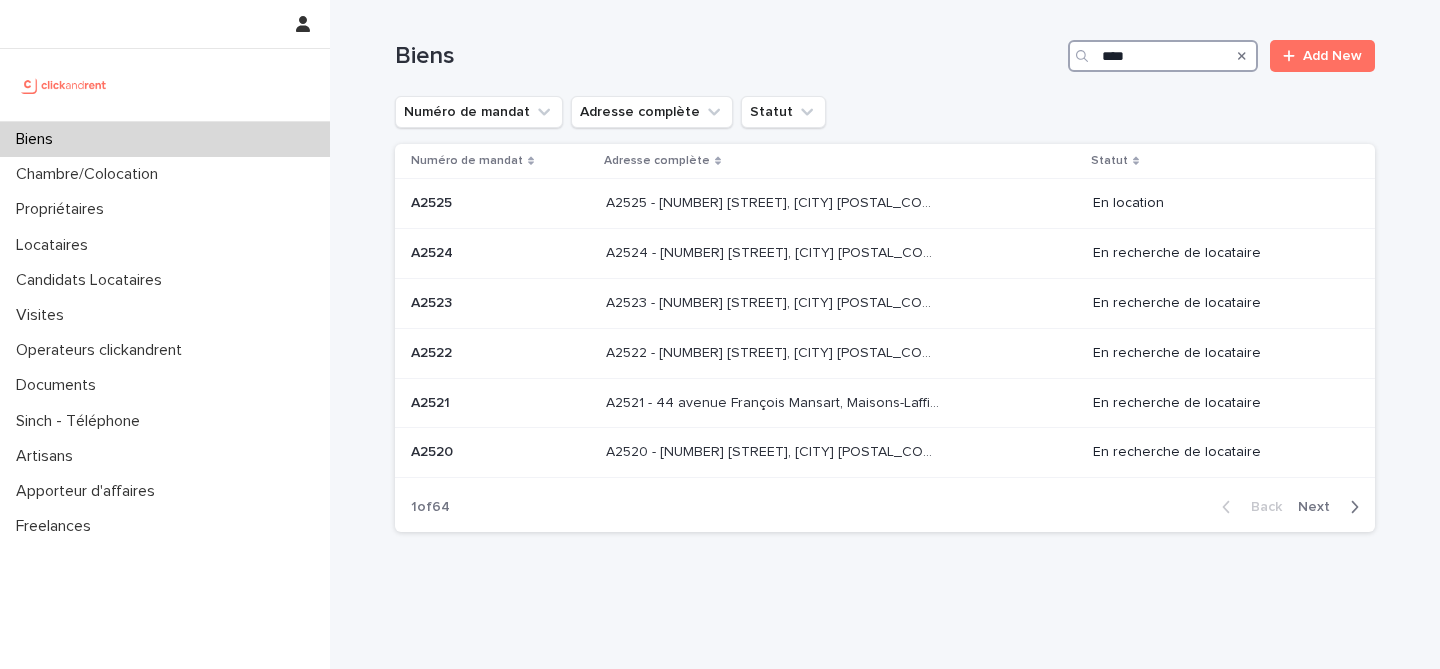 type on "*****" 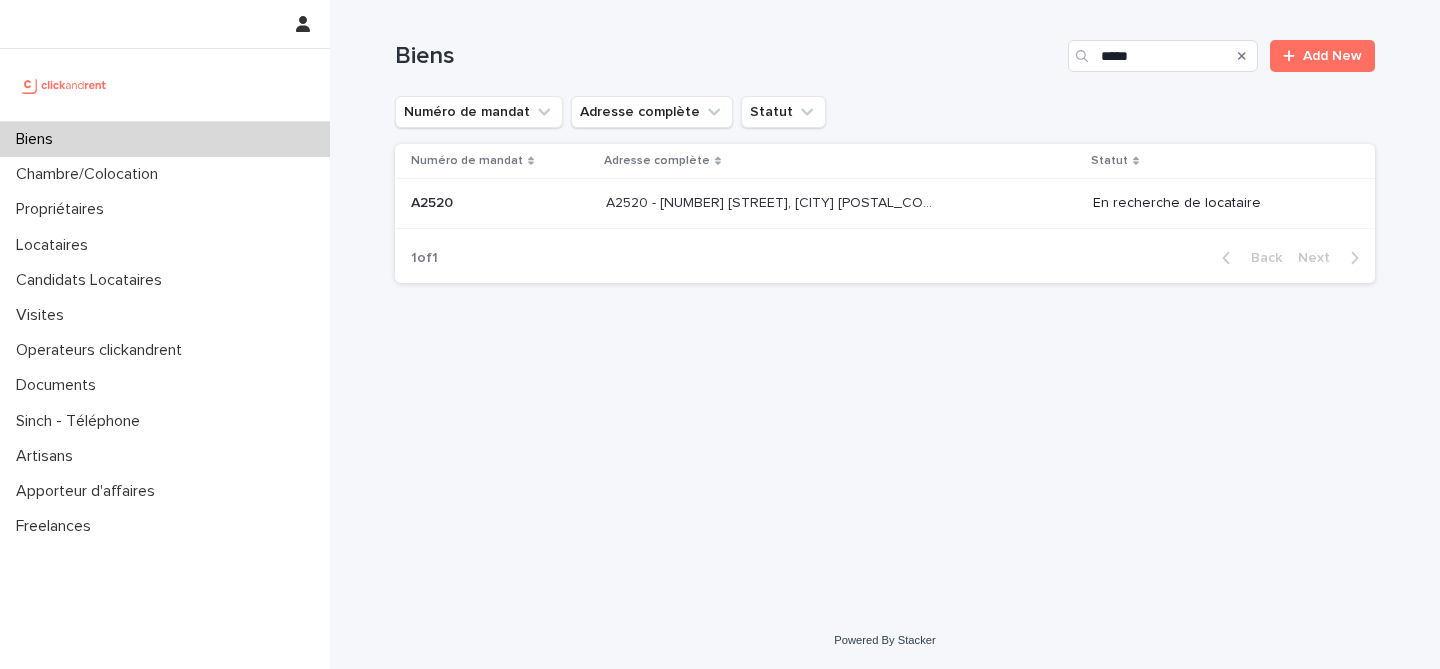 click on "A2520 - [NUMBER] [STREET], [CITY] [POSTAL_CODE] A2520 - [NUMBER] [STREET], [CITY] [POSTAL_CODE]" at bounding box center [841, 203] 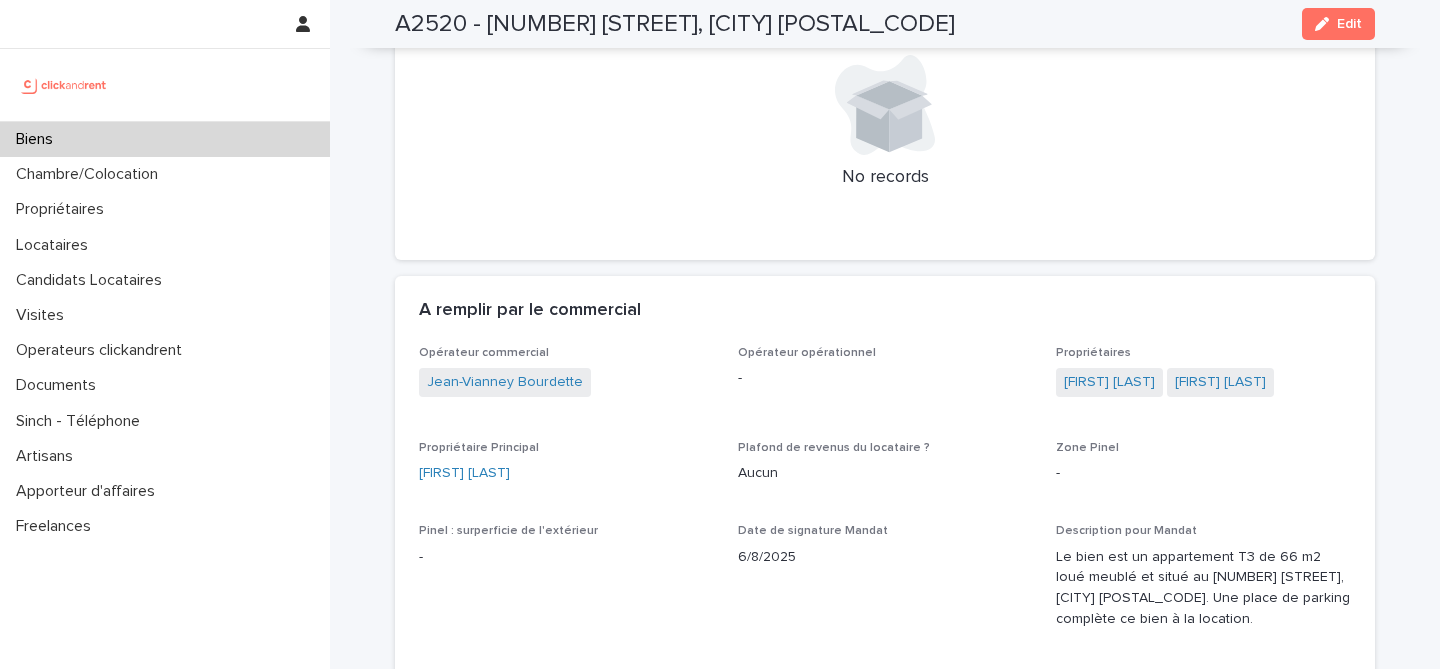 scroll, scrollTop: 1176, scrollLeft: 0, axis: vertical 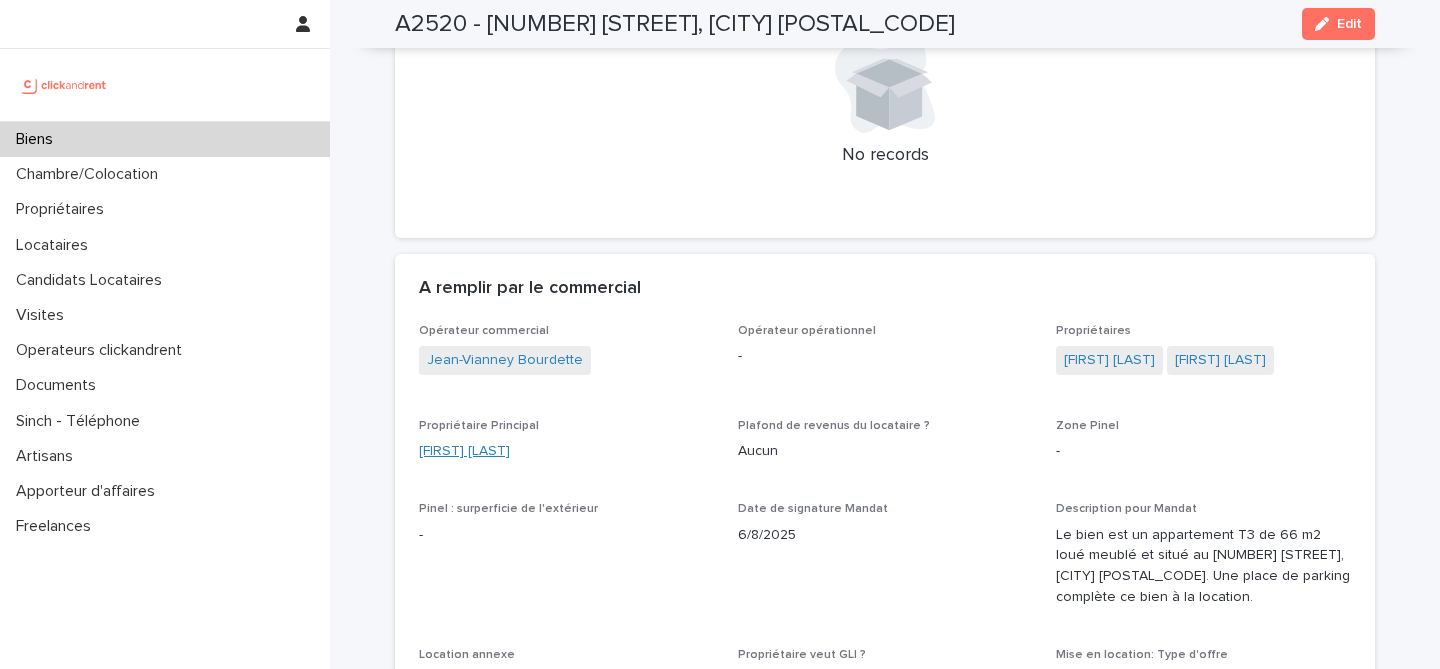 click on "[FIRST] [LAST]" at bounding box center (464, 451) 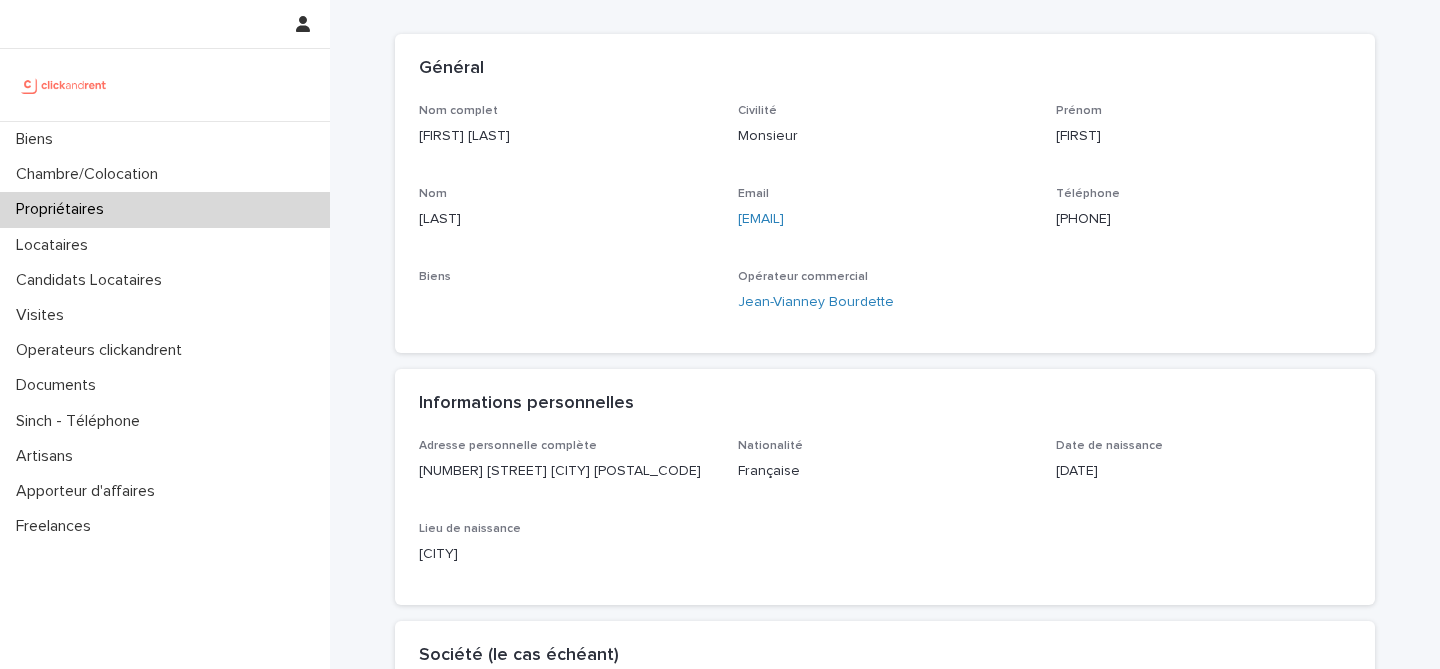 scroll, scrollTop: 0, scrollLeft: 0, axis: both 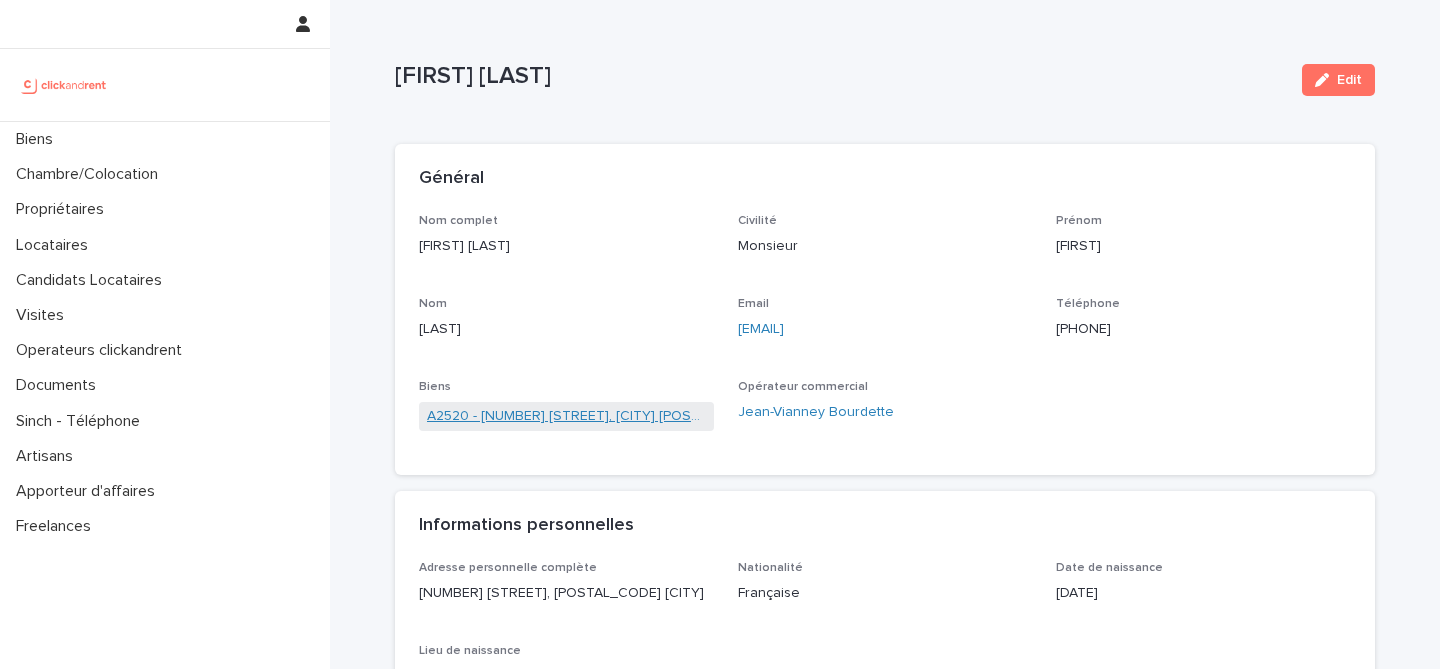 click on "A2520 - [NUMBER] [STREET], [CITY] [POSTAL_CODE]" at bounding box center (566, 416) 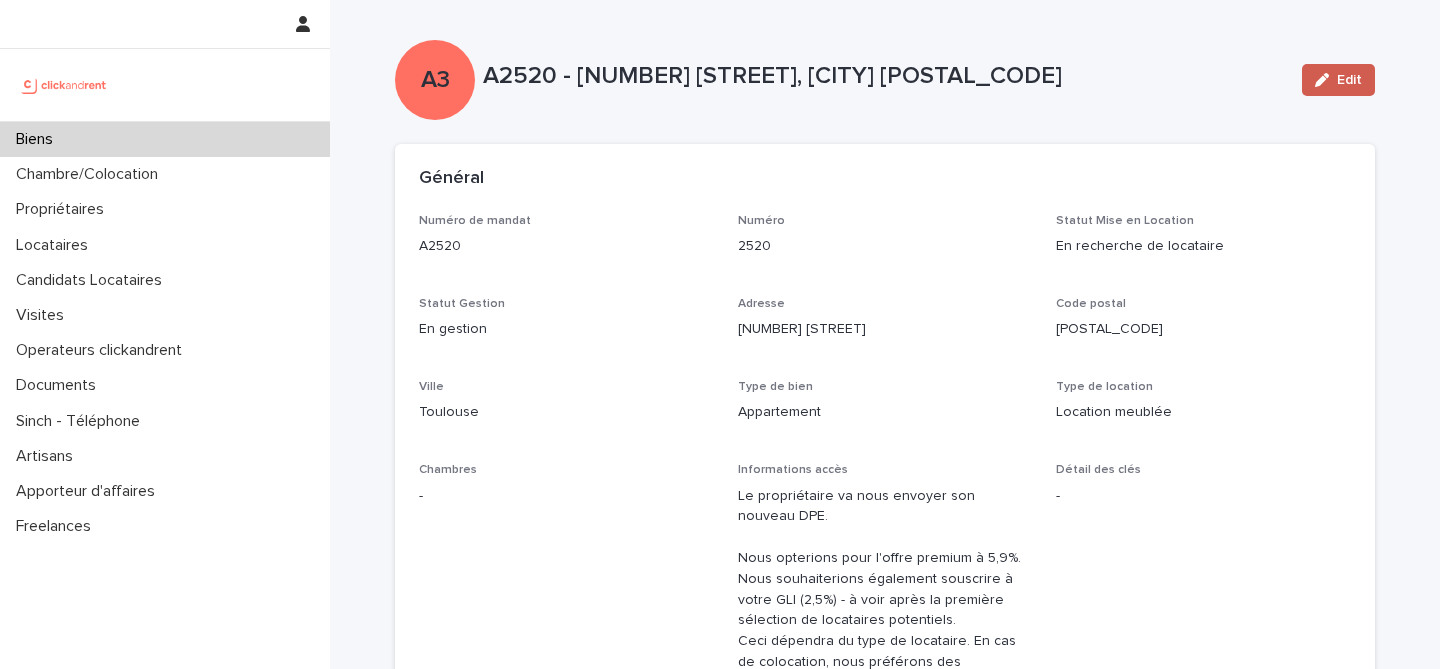 click on "Edit" at bounding box center [1338, 80] 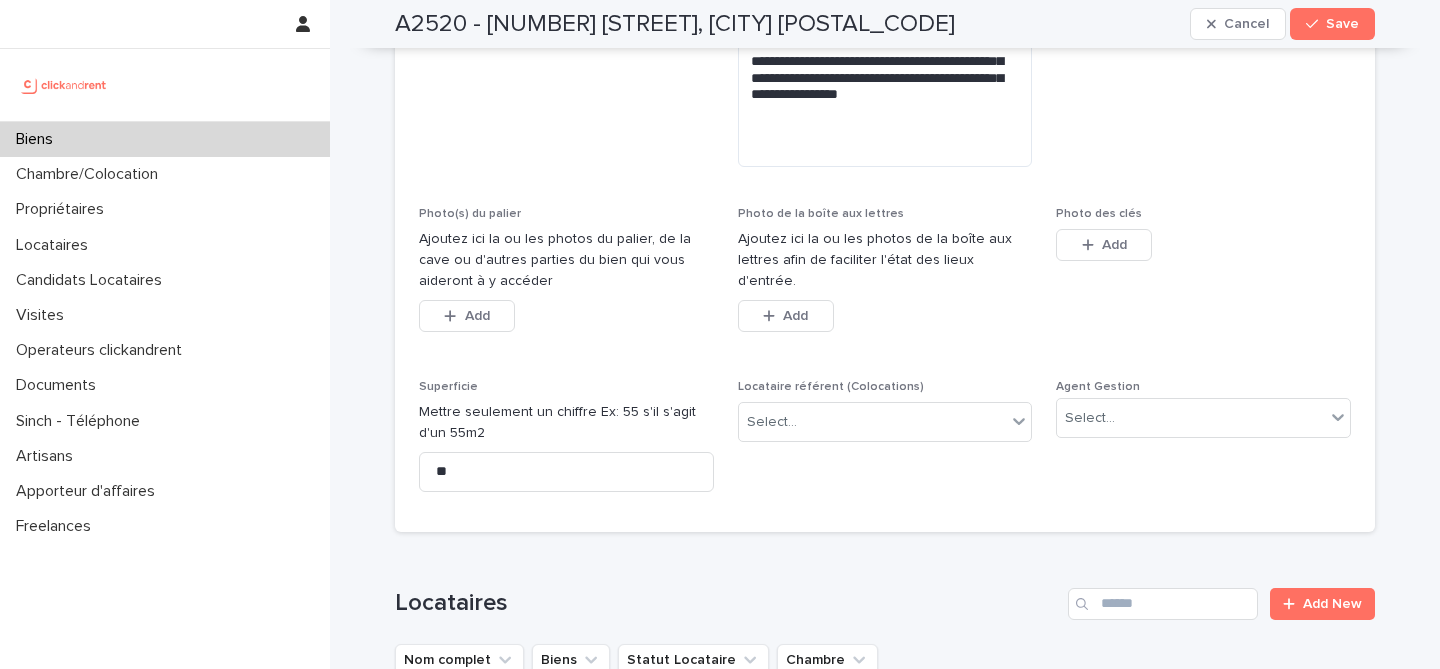 scroll, scrollTop: 998, scrollLeft: 0, axis: vertical 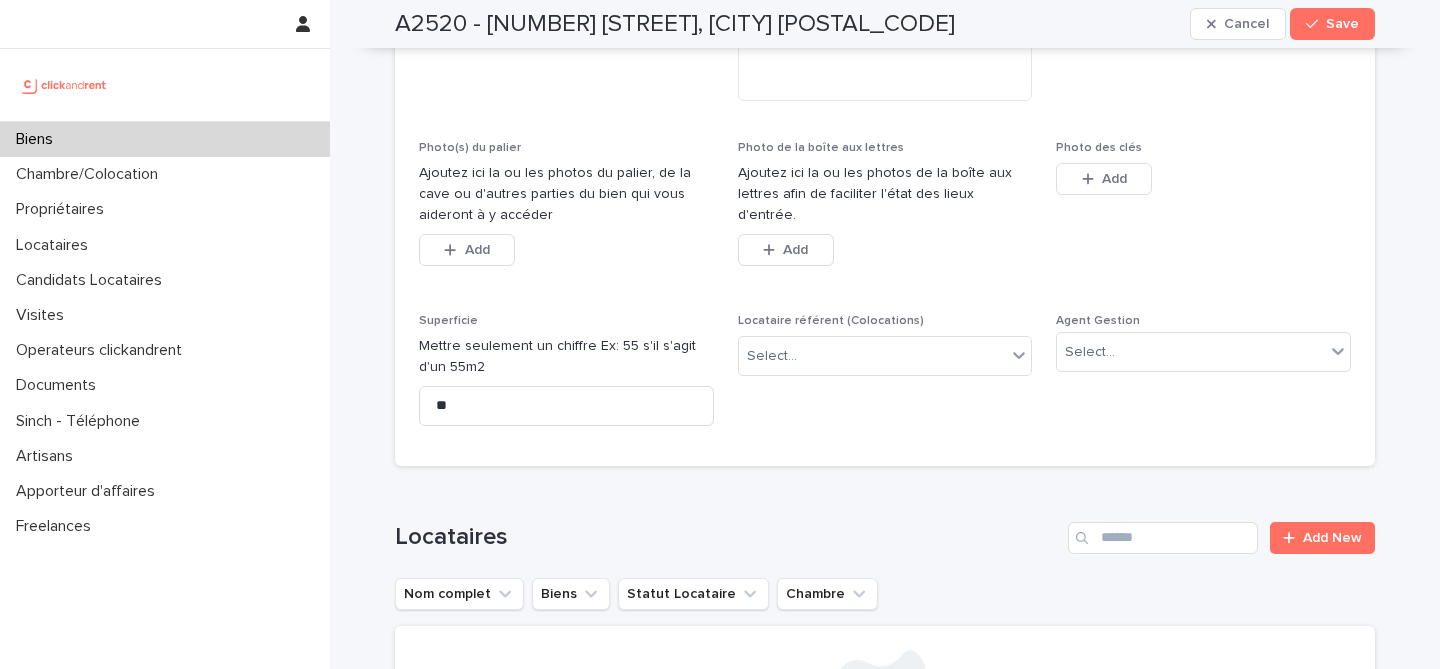 click on "Agent Gestion" at bounding box center (1098, 321) 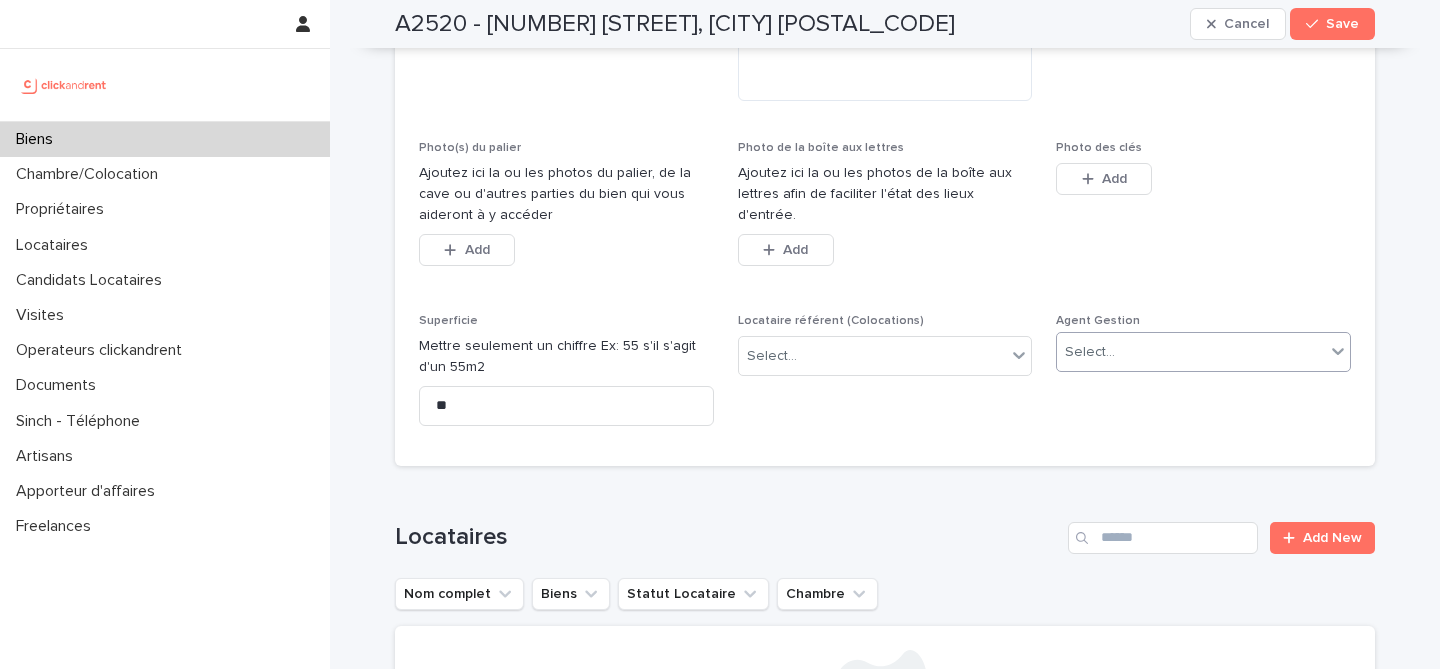 click on "Select..." at bounding box center [1191, 352] 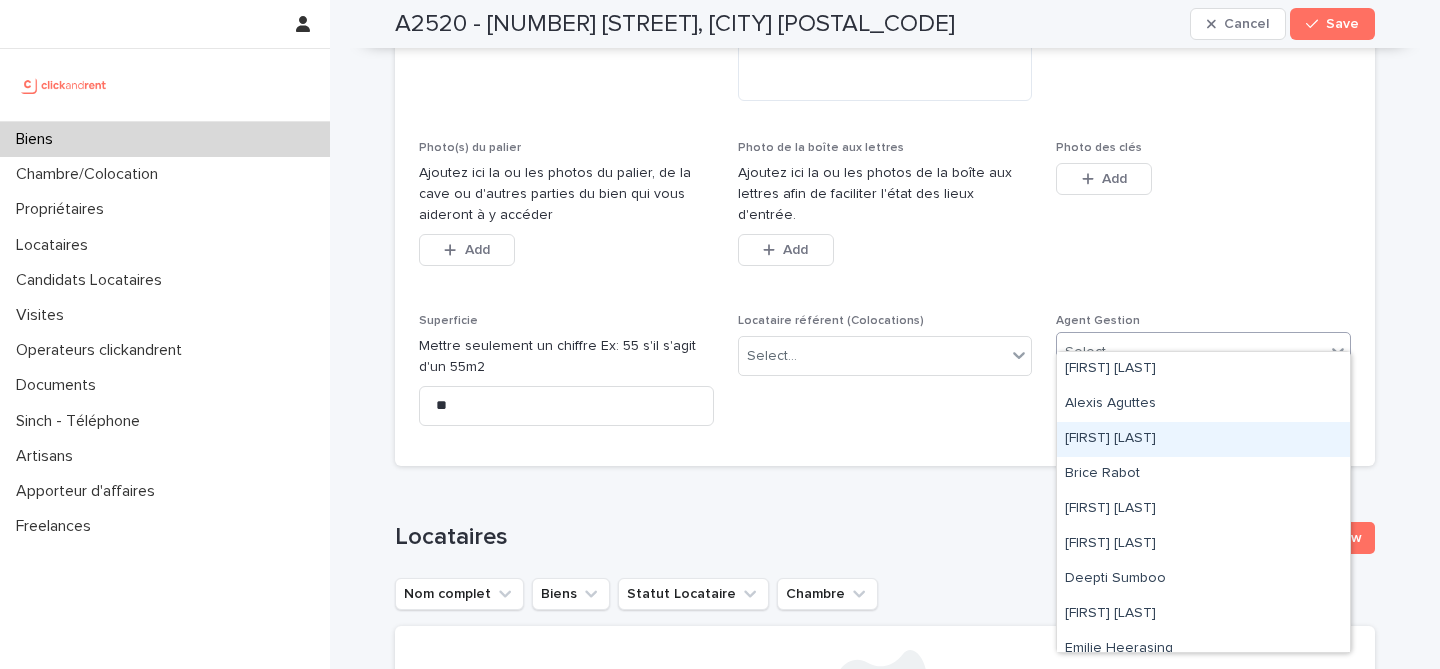 click on "[FIRST] [LAST]" at bounding box center [1203, 439] 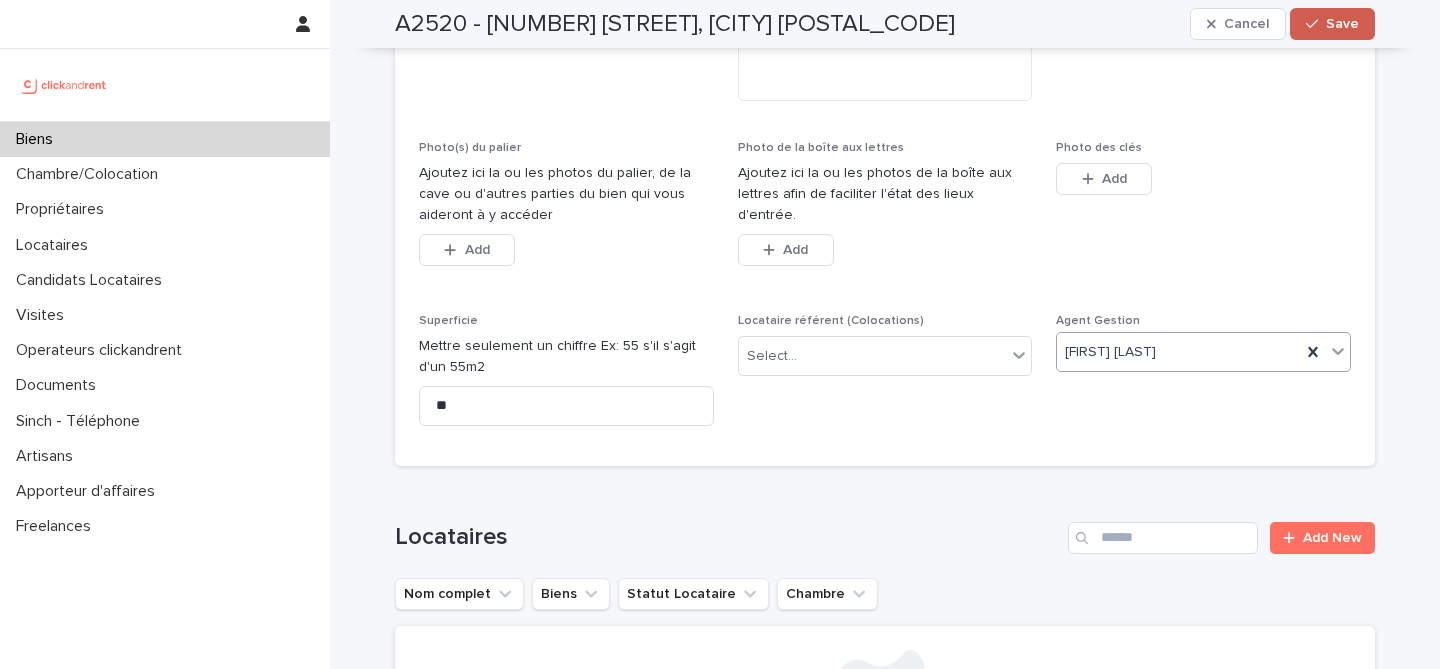 click on "Save" at bounding box center (1332, 24) 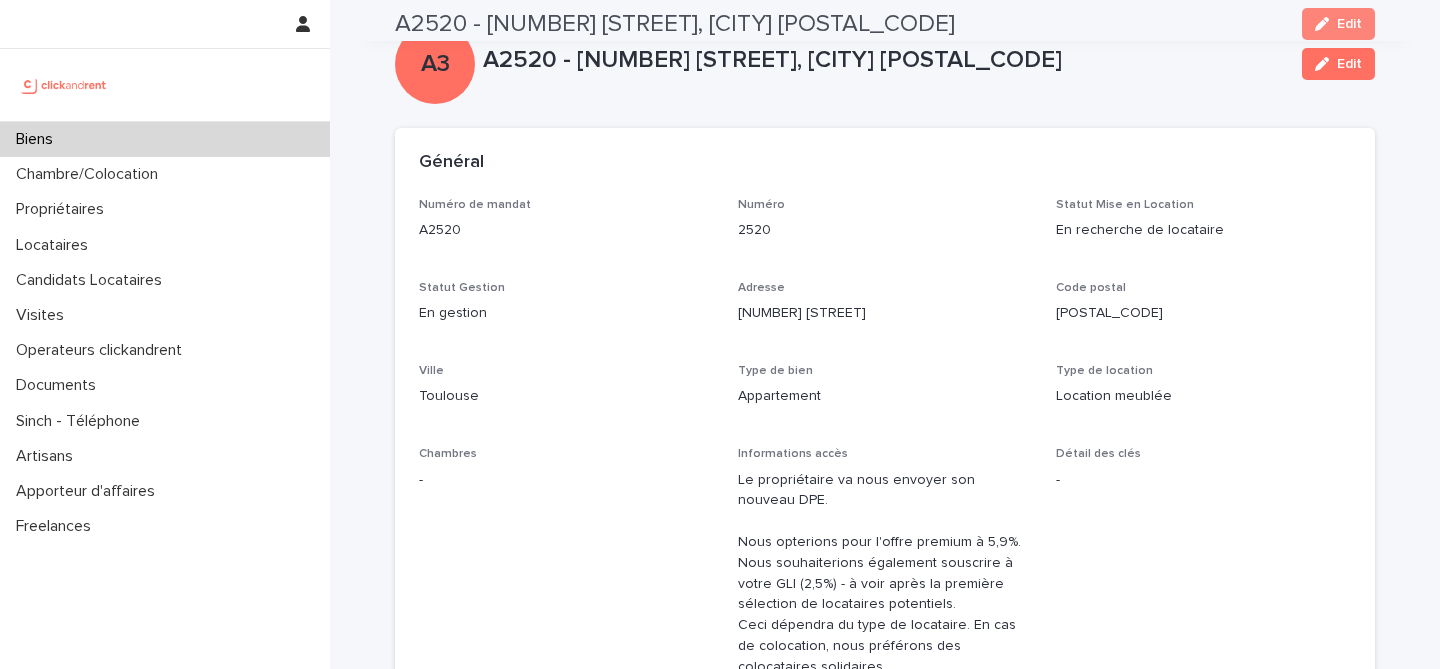 scroll, scrollTop: 0, scrollLeft: 0, axis: both 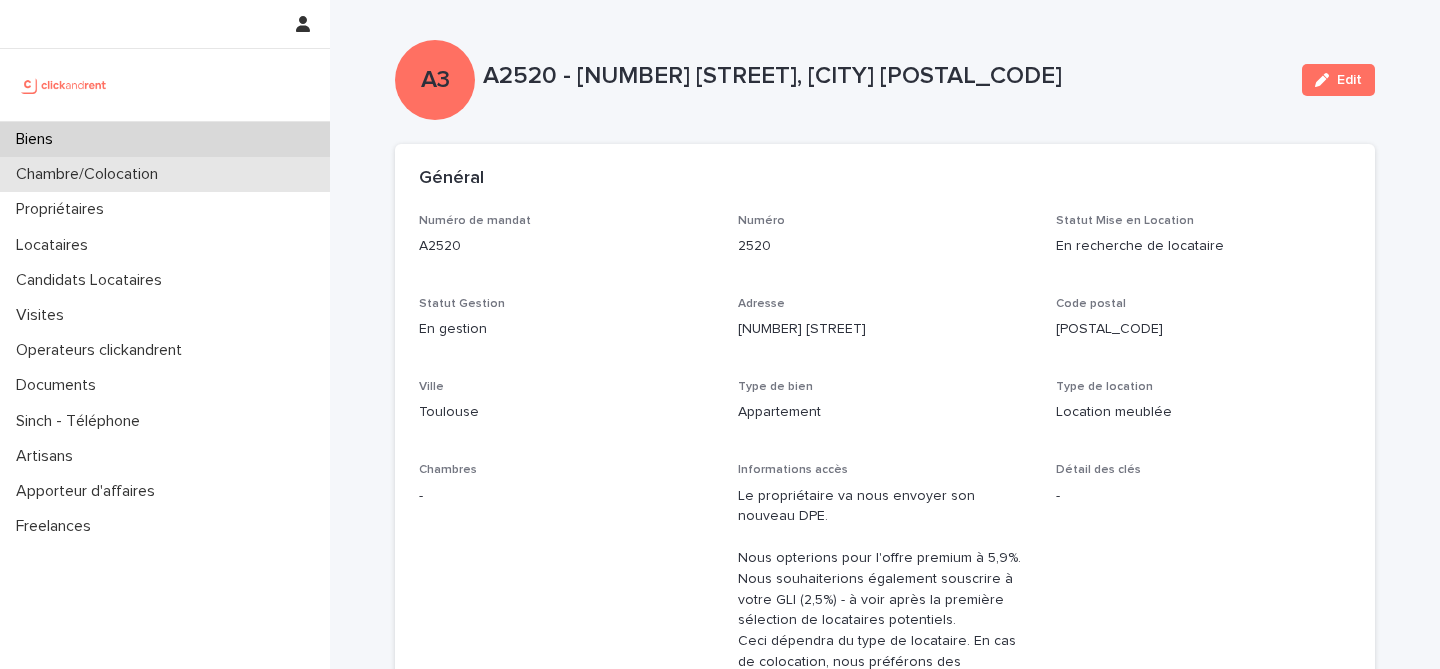 click on "Chambre/Colocation" at bounding box center [165, 174] 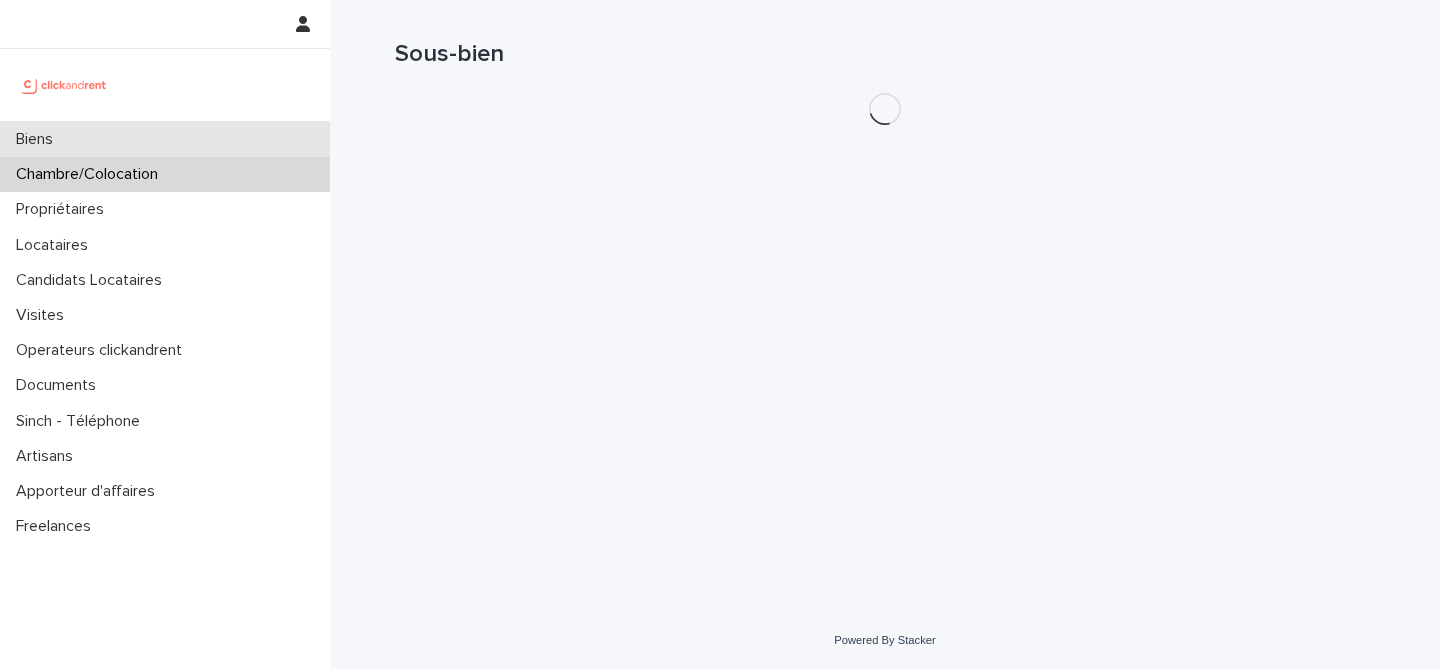 click on "Biens" at bounding box center (165, 139) 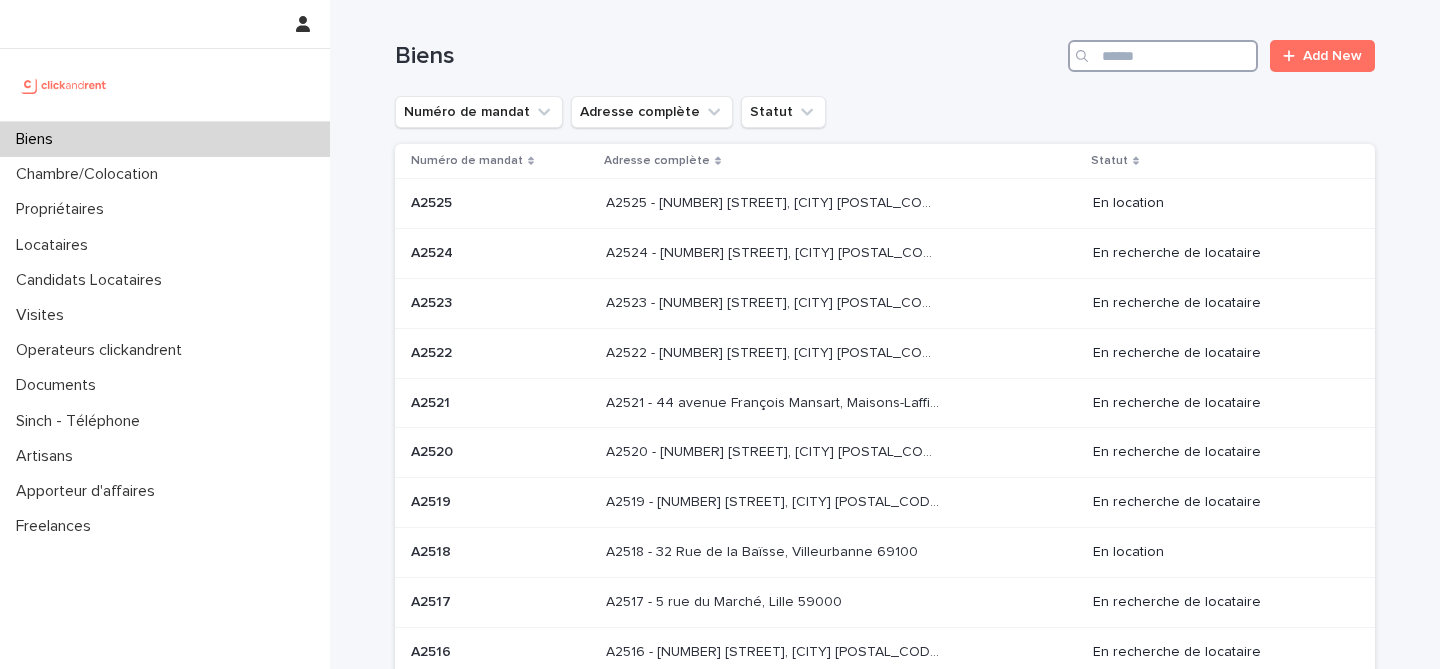 click at bounding box center [1163, 56] 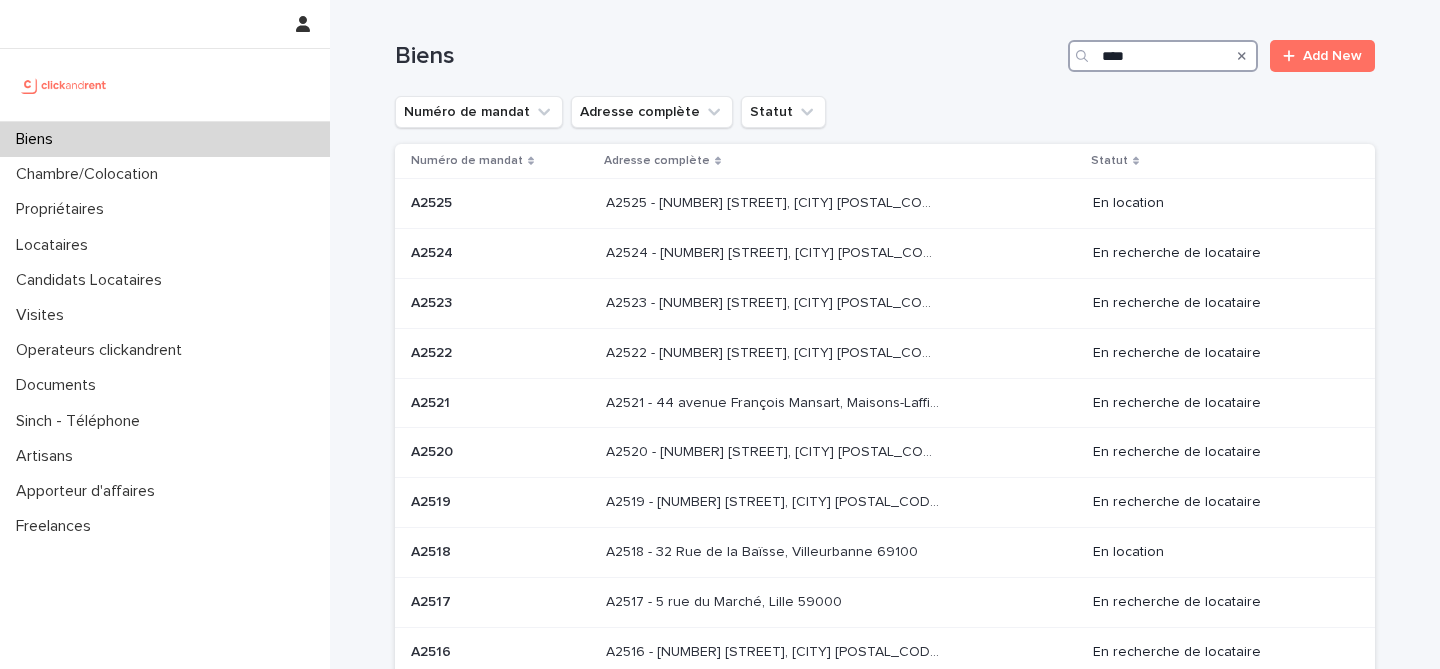 type on "*****" 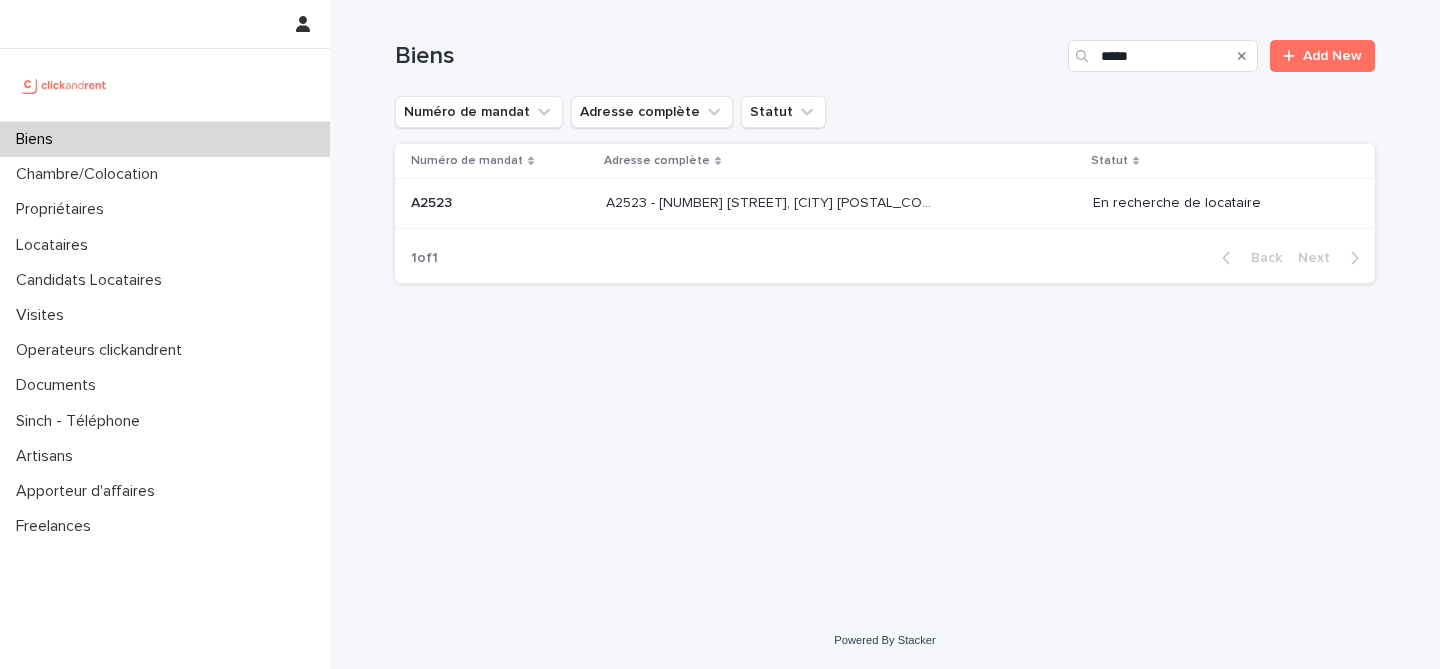 click on "A2523 - 18 quai Alphonse Le Gallo,  Boulogne-Billancourt 92100 A2523 - 18 quai Alphonse Le Gallo,  Boulogne-Billancourt 92100" at bounding box center [841, 204] 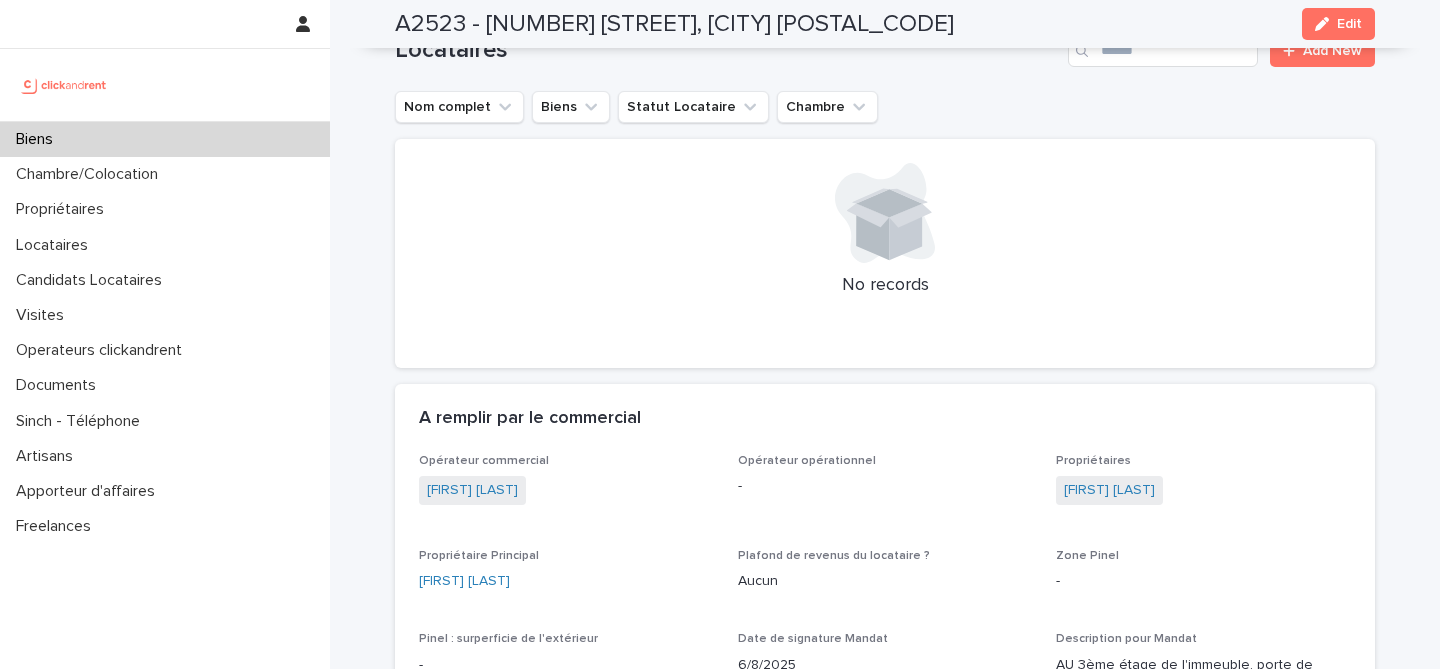 scroll, scrollTop: 818, scrollLeft: 0, axis: vertical 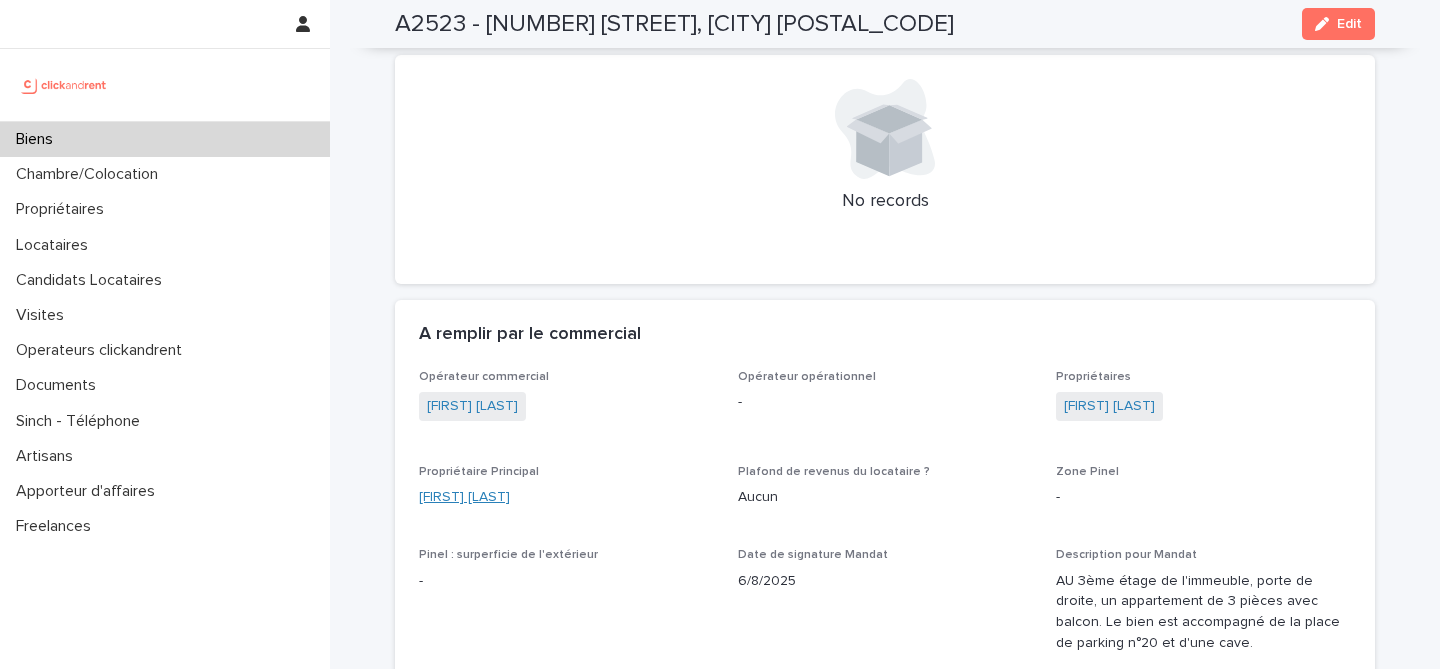 click on "Isabelle Raynaud" at bounding box center [464, 497] 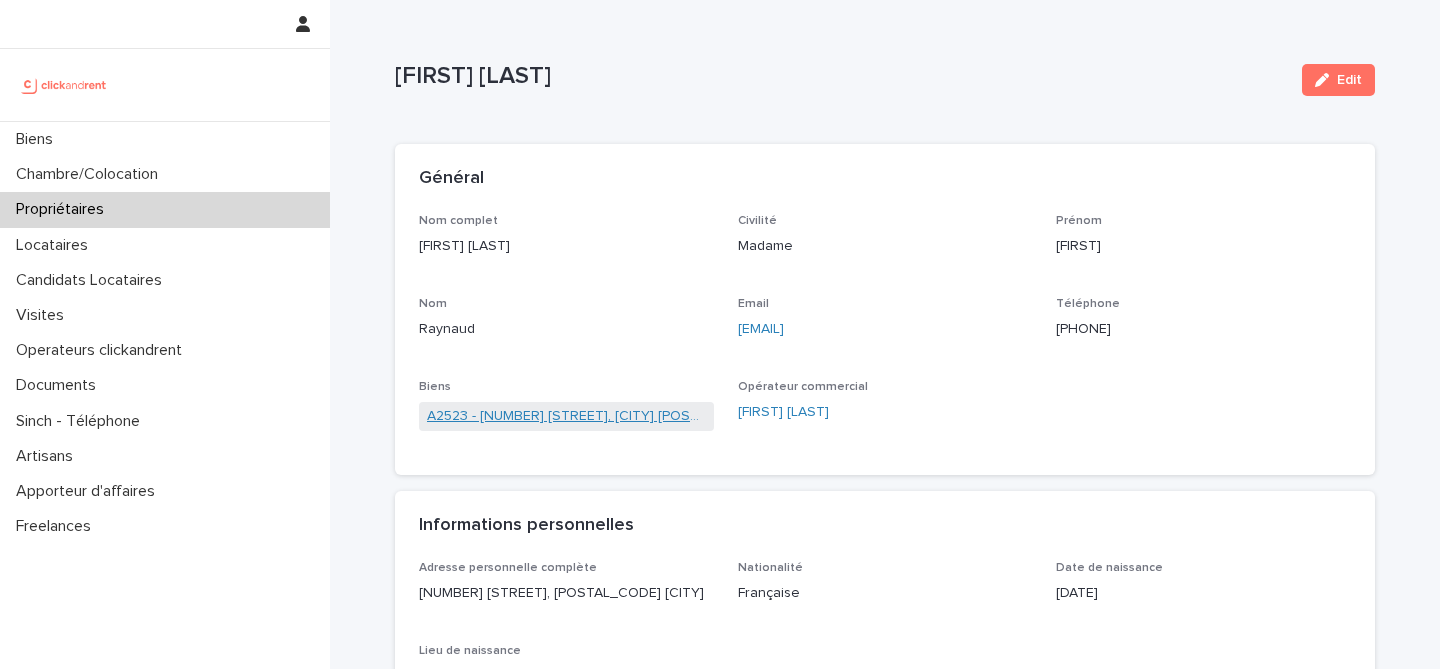 click on "A2523 - [NUMBER] [STREET], [CITY] [POSTAL_CODE]" at bounding box center [566, 416] 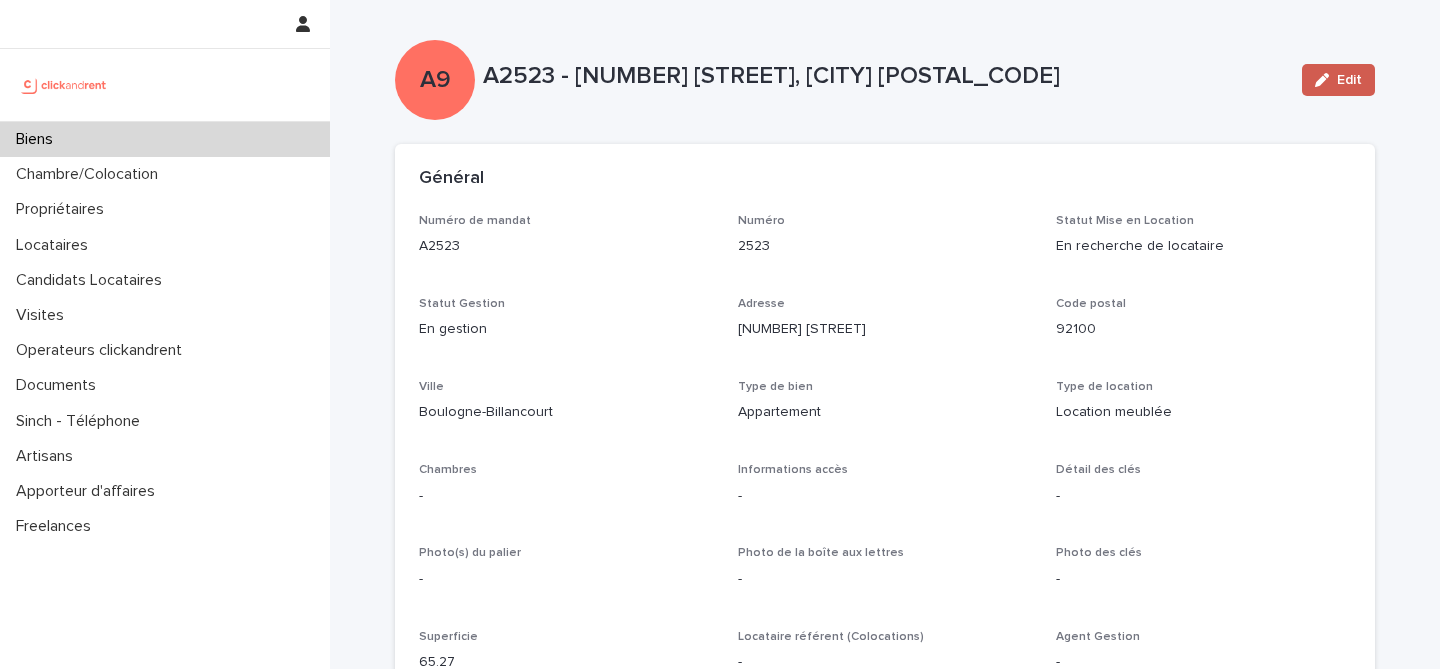 click on "Edit" at bounding box center [1338, 80] 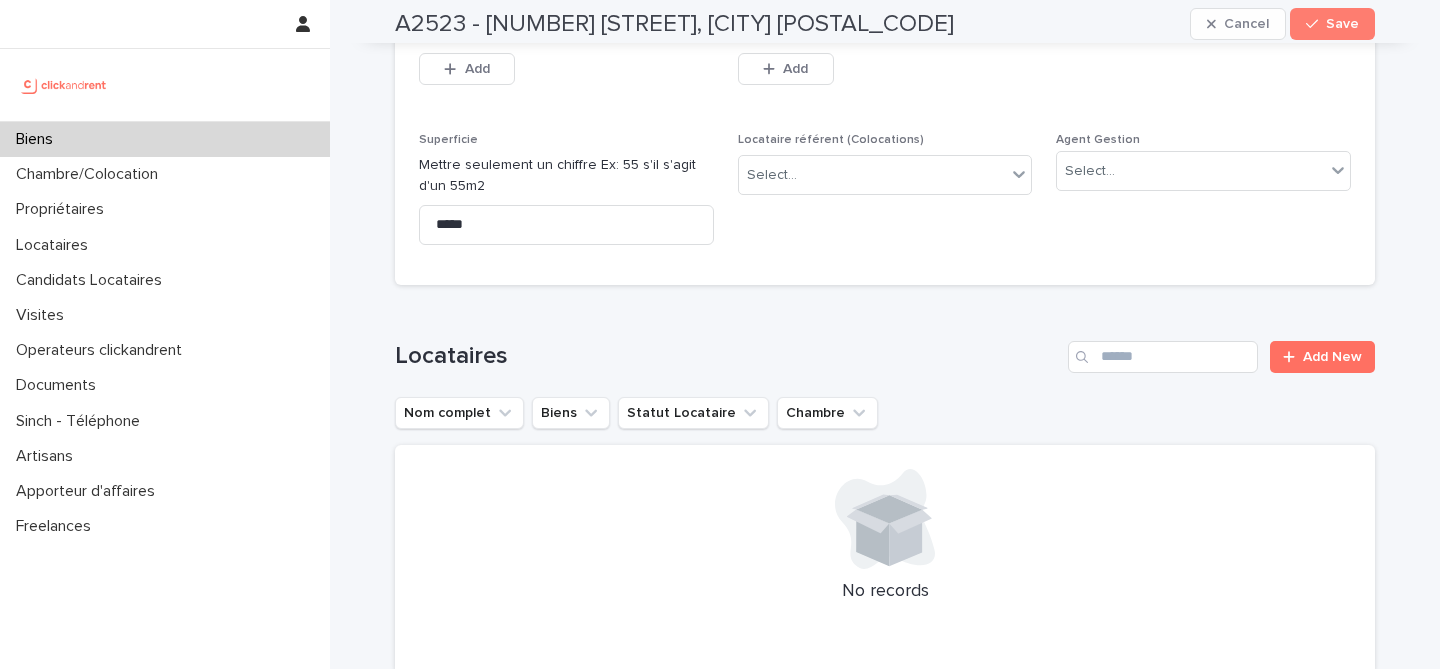 scroll, scrollTop: 970, scrollLeft: 0, axis: vertical 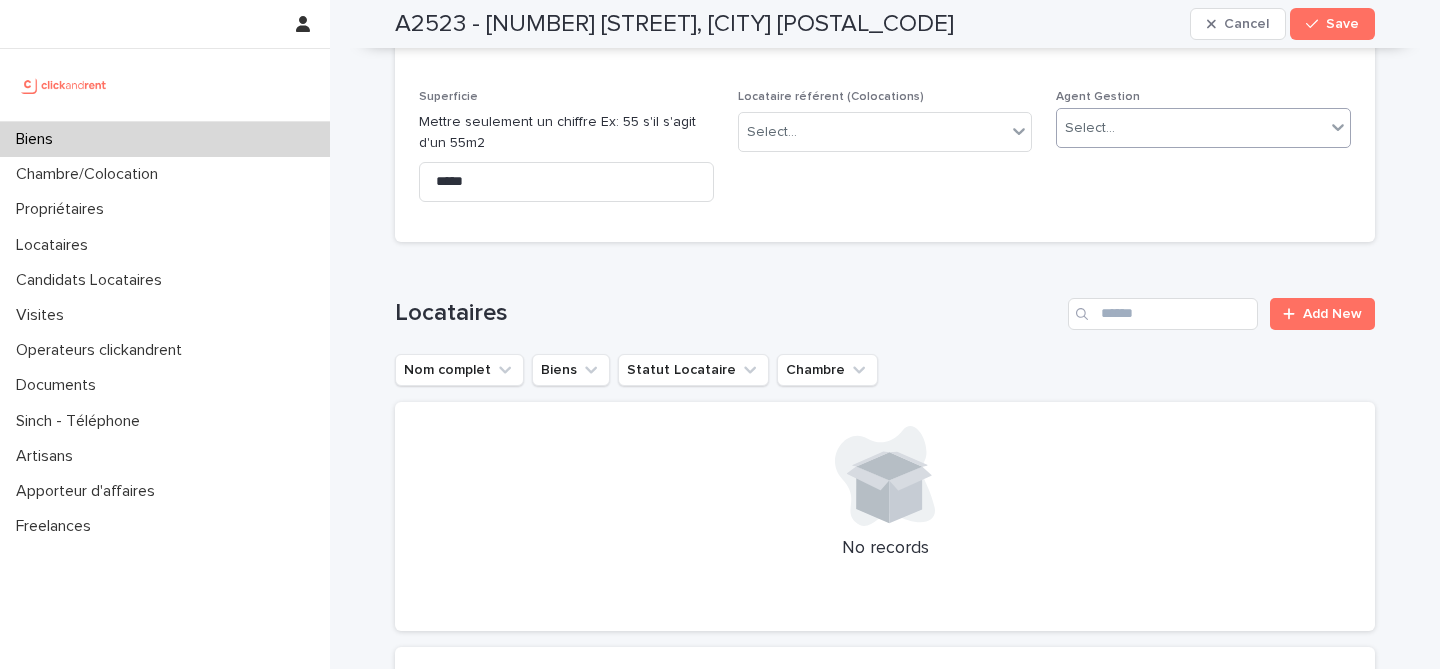 click on "Select..." at bounding box center (1191, 128) 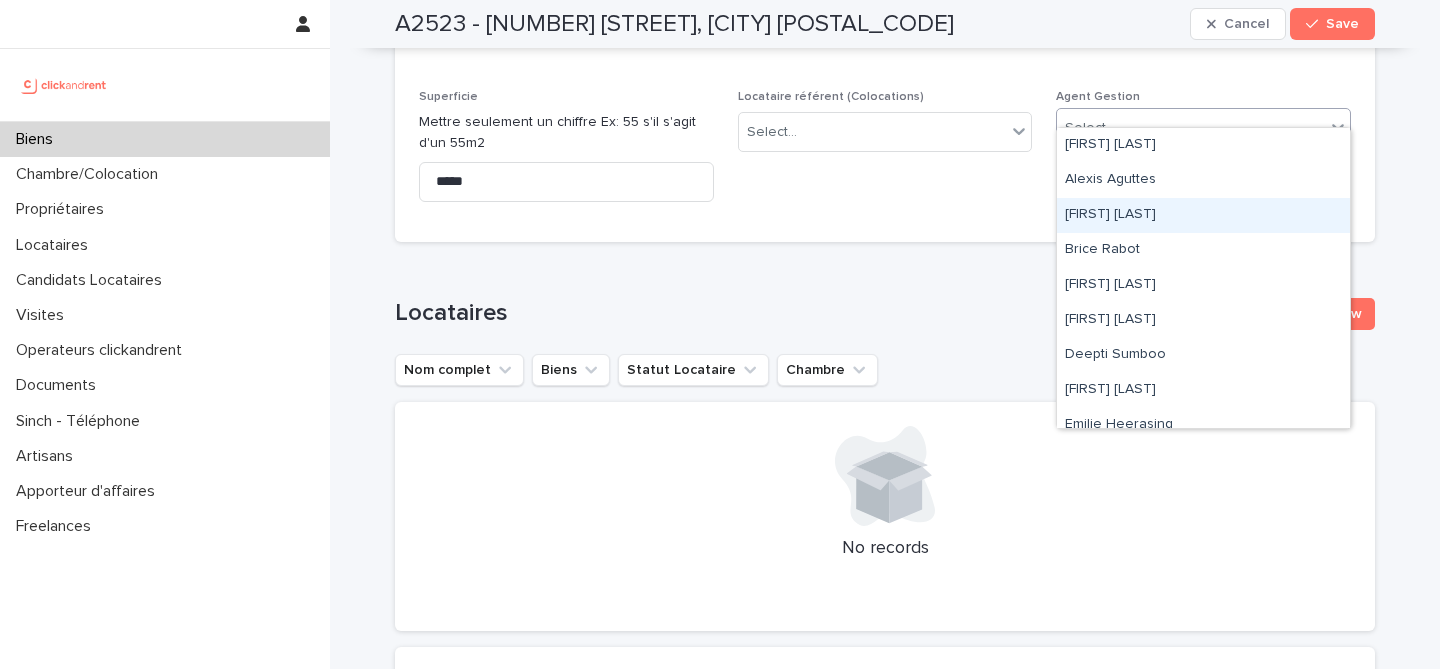click on "[FIRST] [LAST]" at bounding box center (1203, 215) 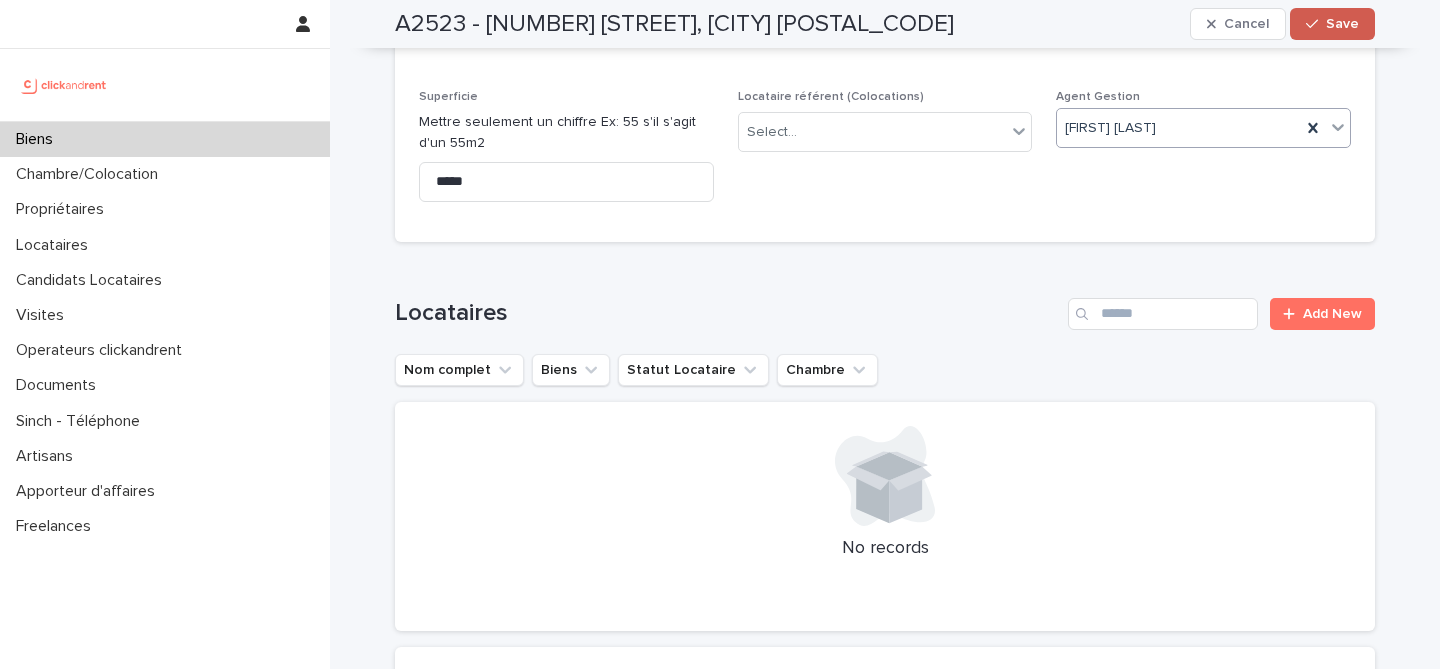 click on "Save" at bounding box center (1342, 24) 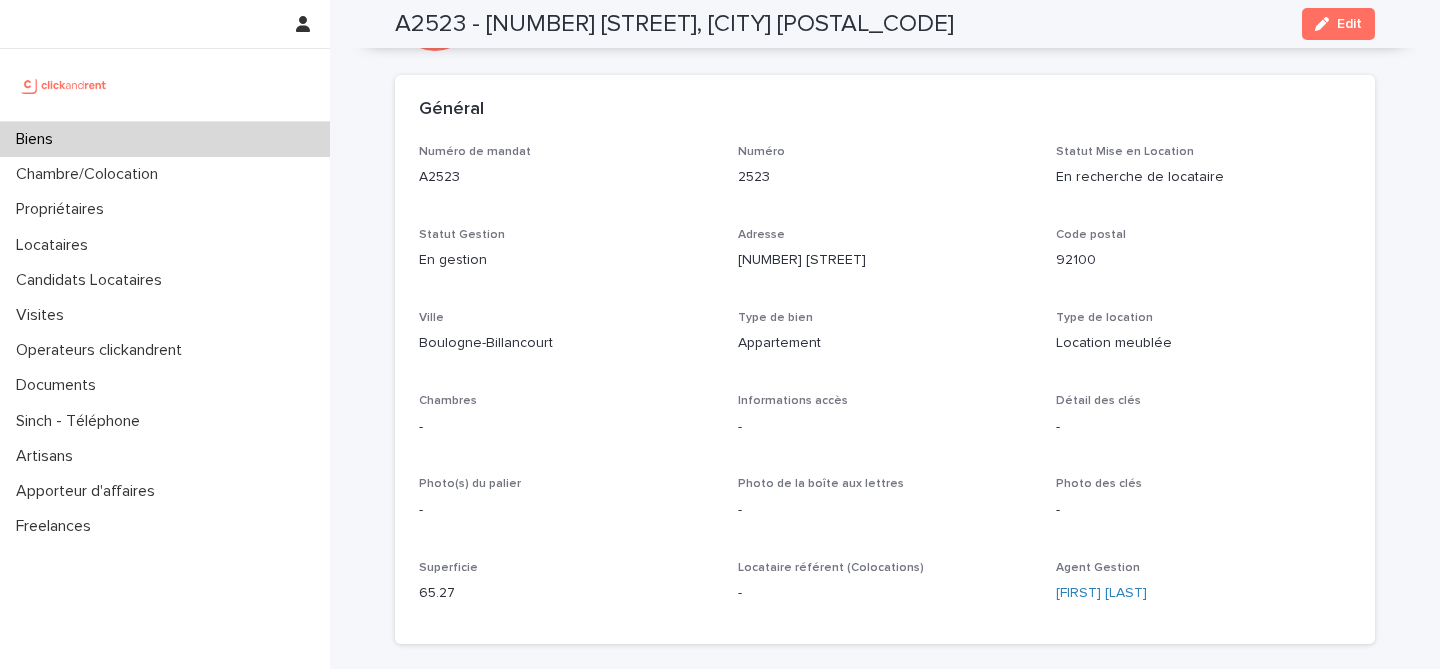 scroll, scrollTop: 0, scrollLeft: 0, axis: both 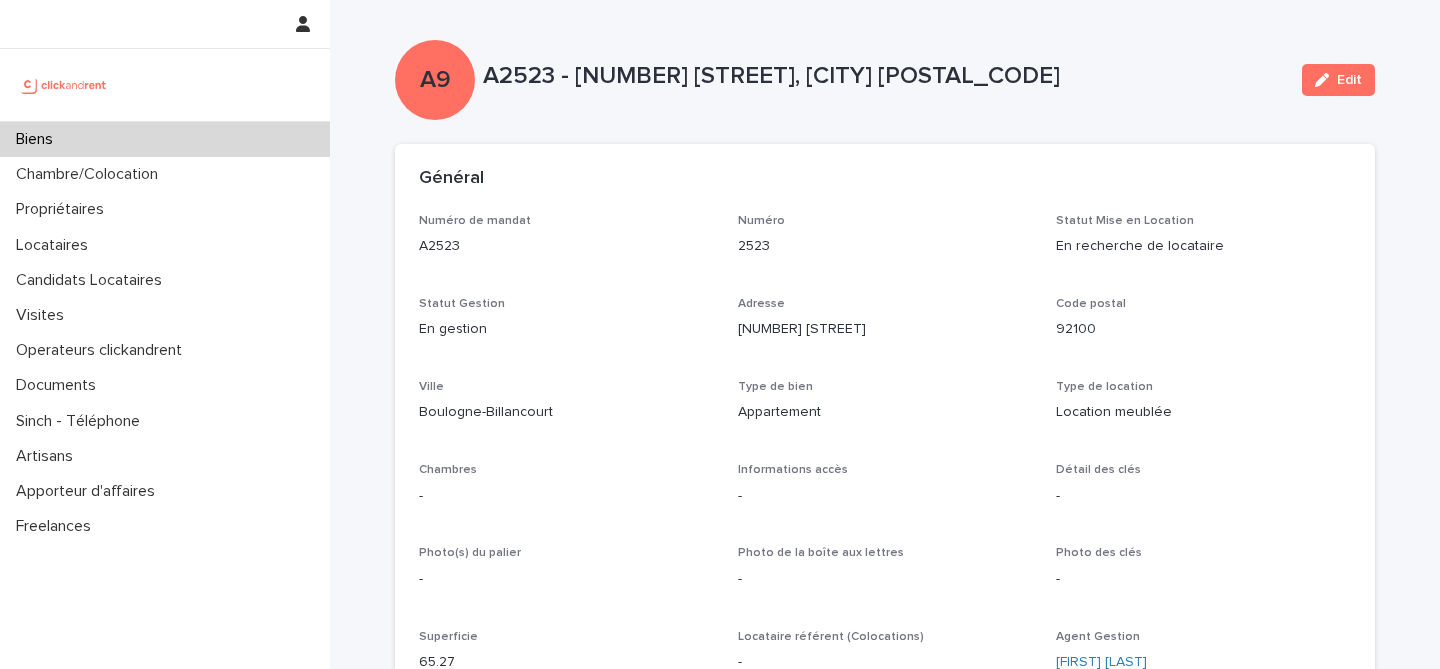 click on "Biens" at bounding box center (165, 139) 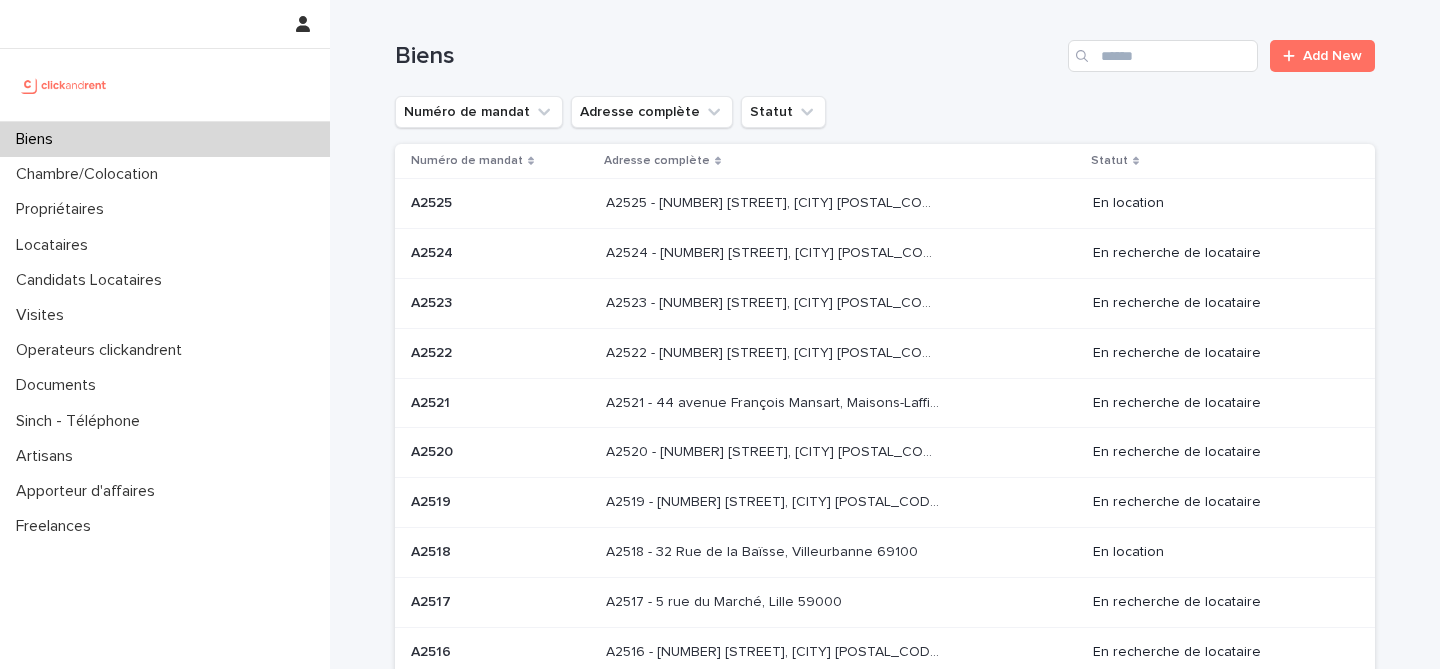 click on "Biens" at bounding box center (165, 139) 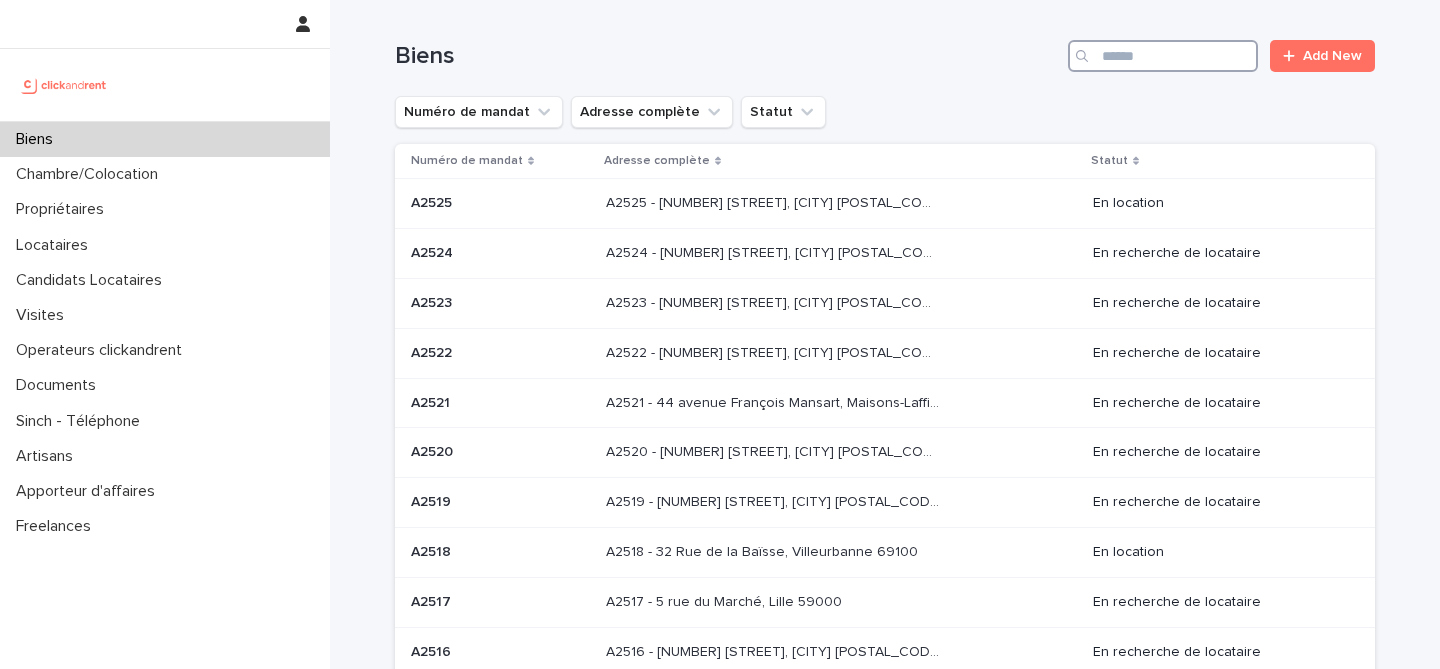 click at bounding box center [1163, 56] 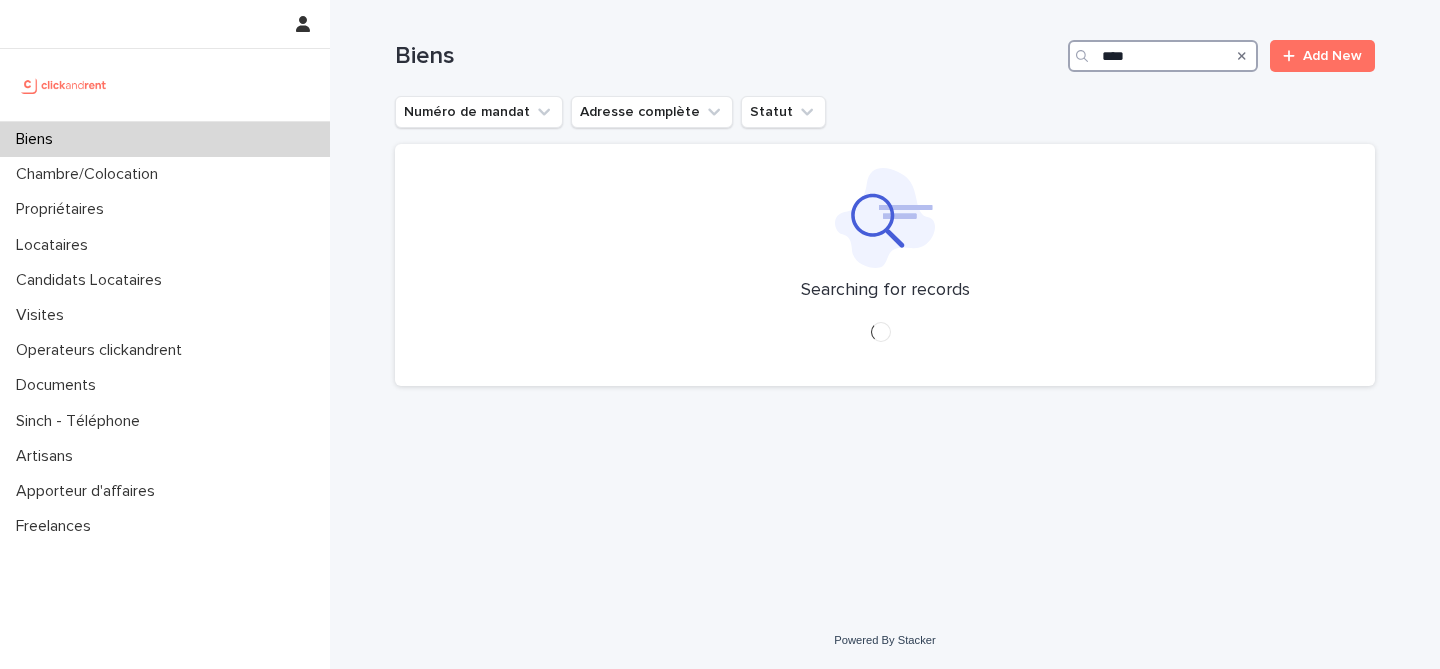 type on "*****" 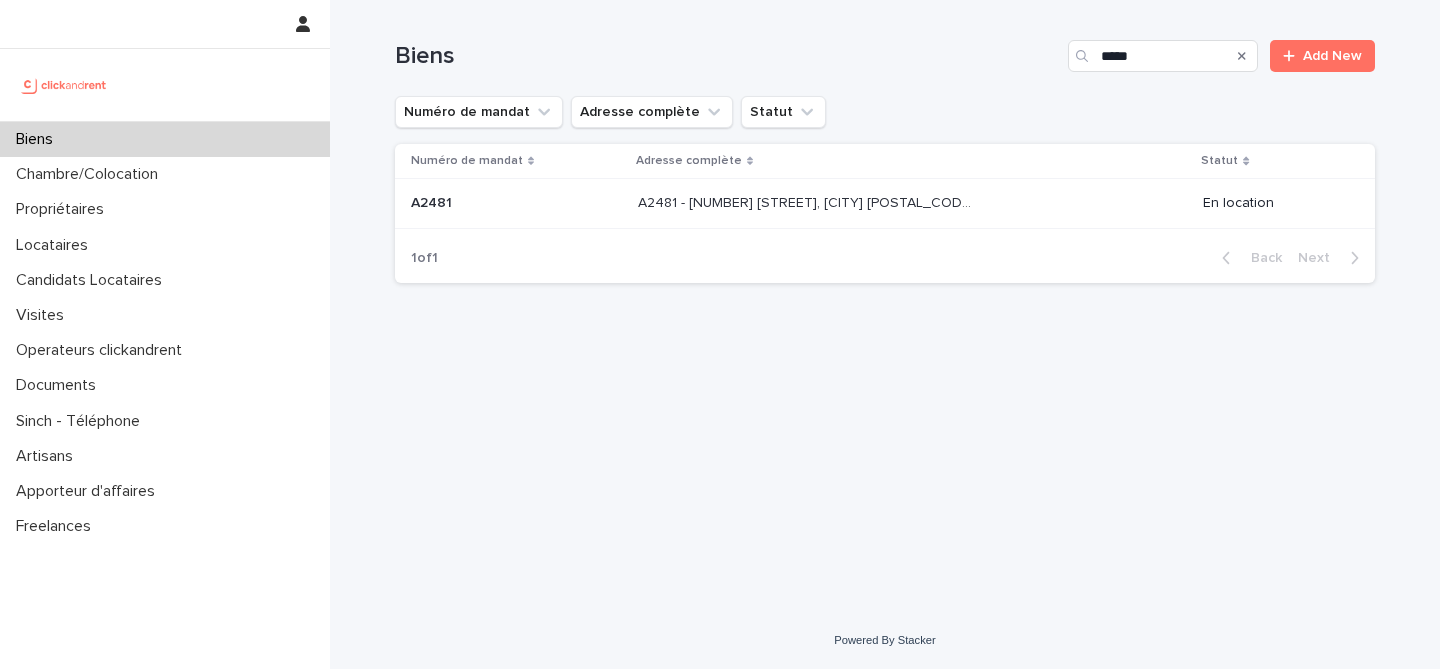click on "A2481 A2481" at bounding box center [516, 203] 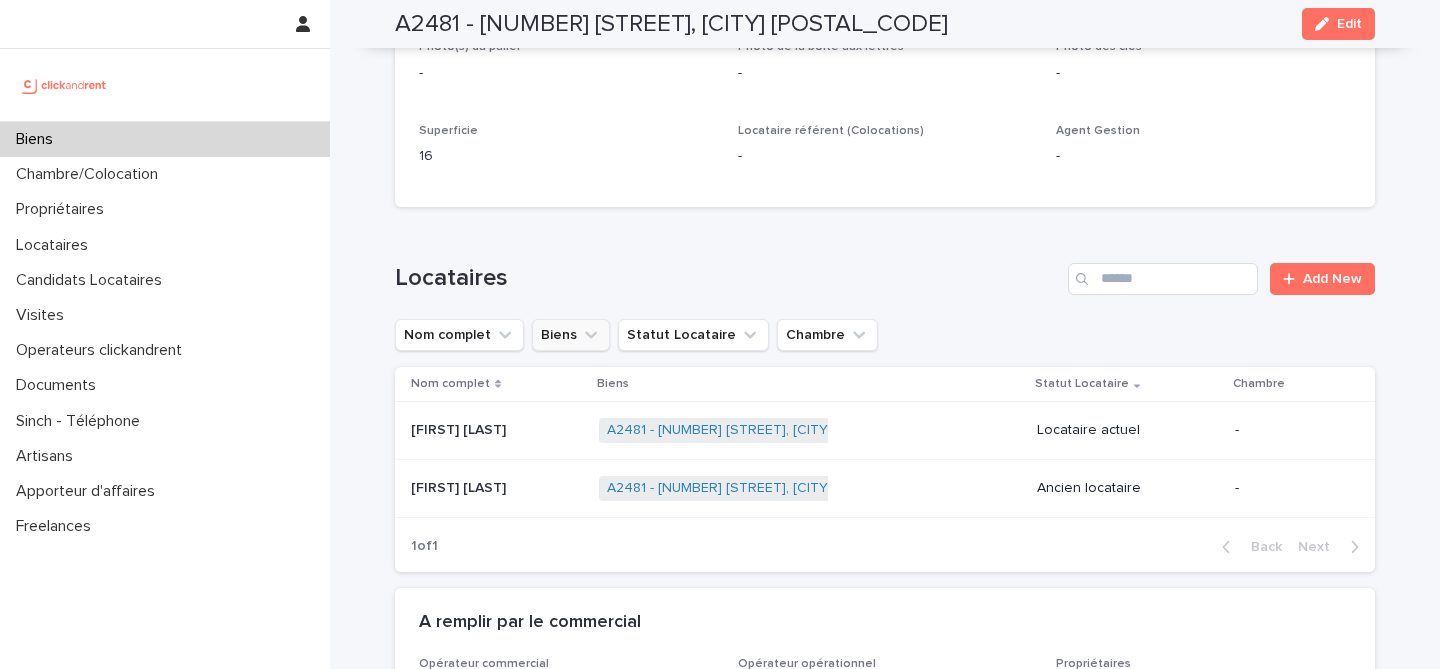 scroll, scrollTop: 526, scrollLeft: 0, axis: vertical 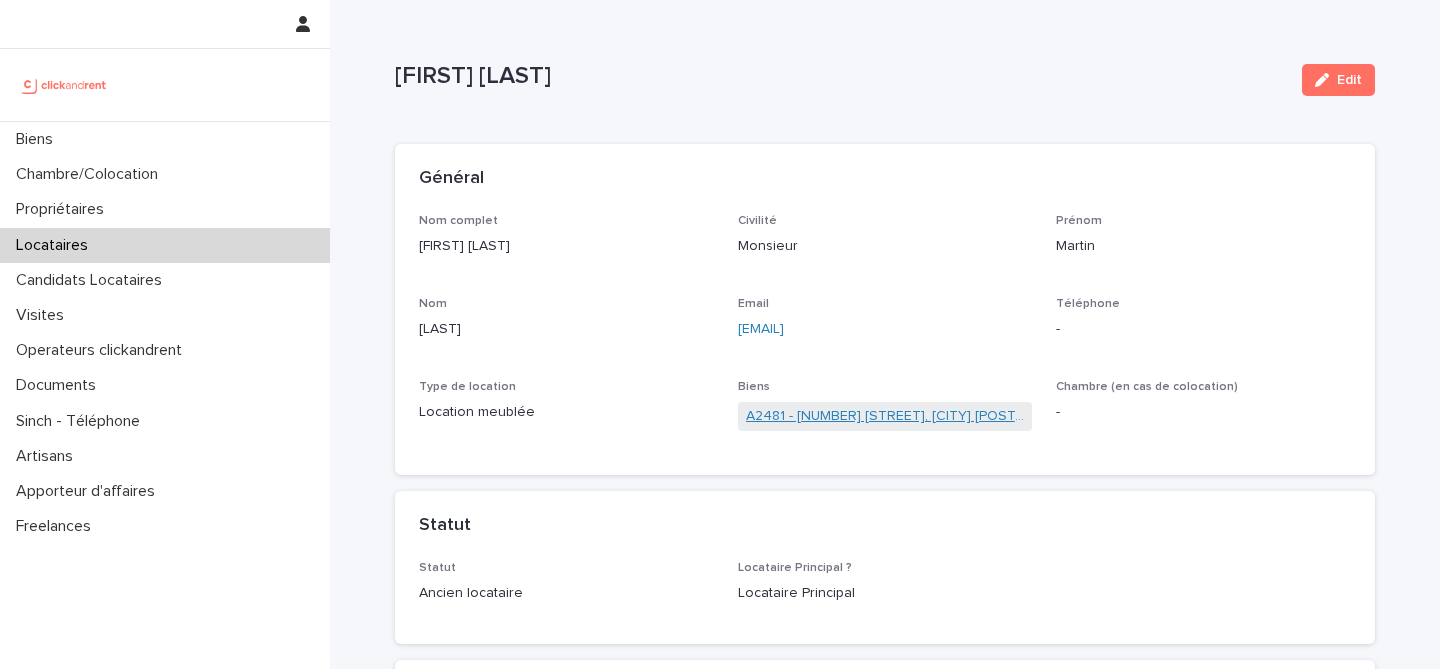 click on "A2481 - 4 rue des Dames,  Paris 75017" at bounding box center [885, 416] 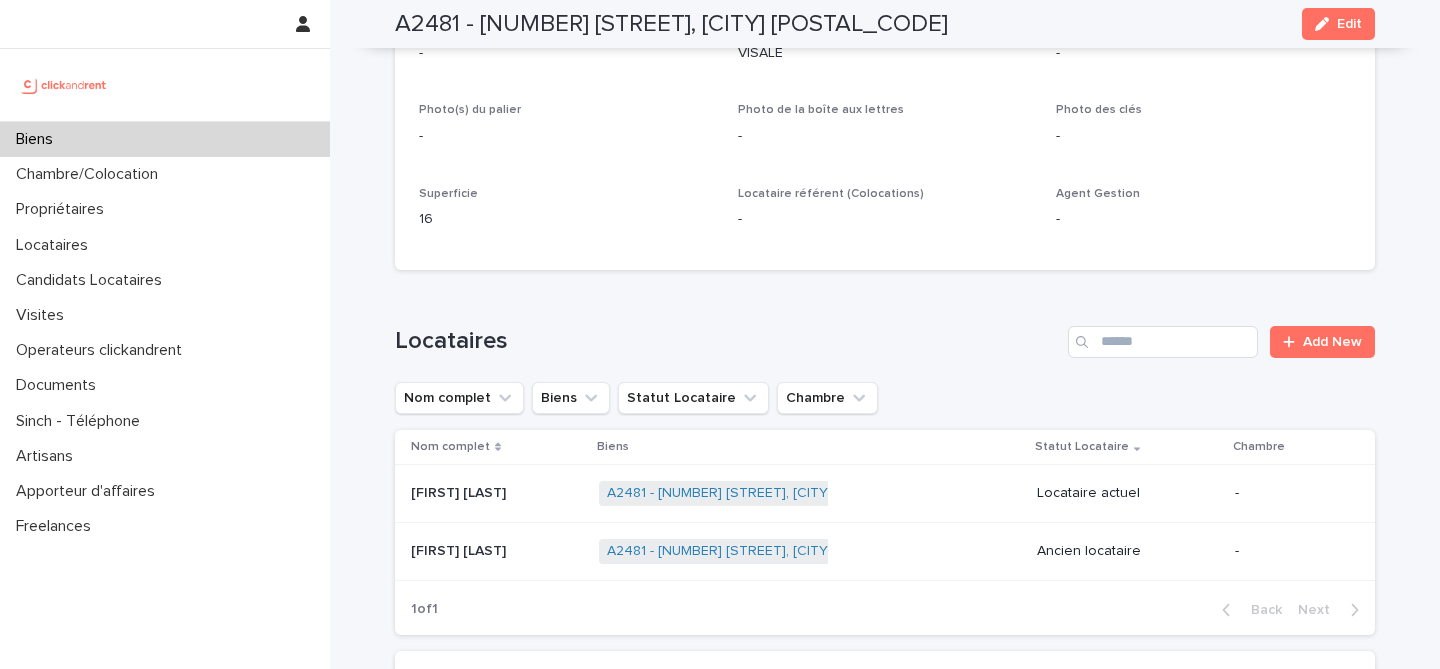 scroll, scrollTop: 466, scrollLeft: 0, axis: vertical 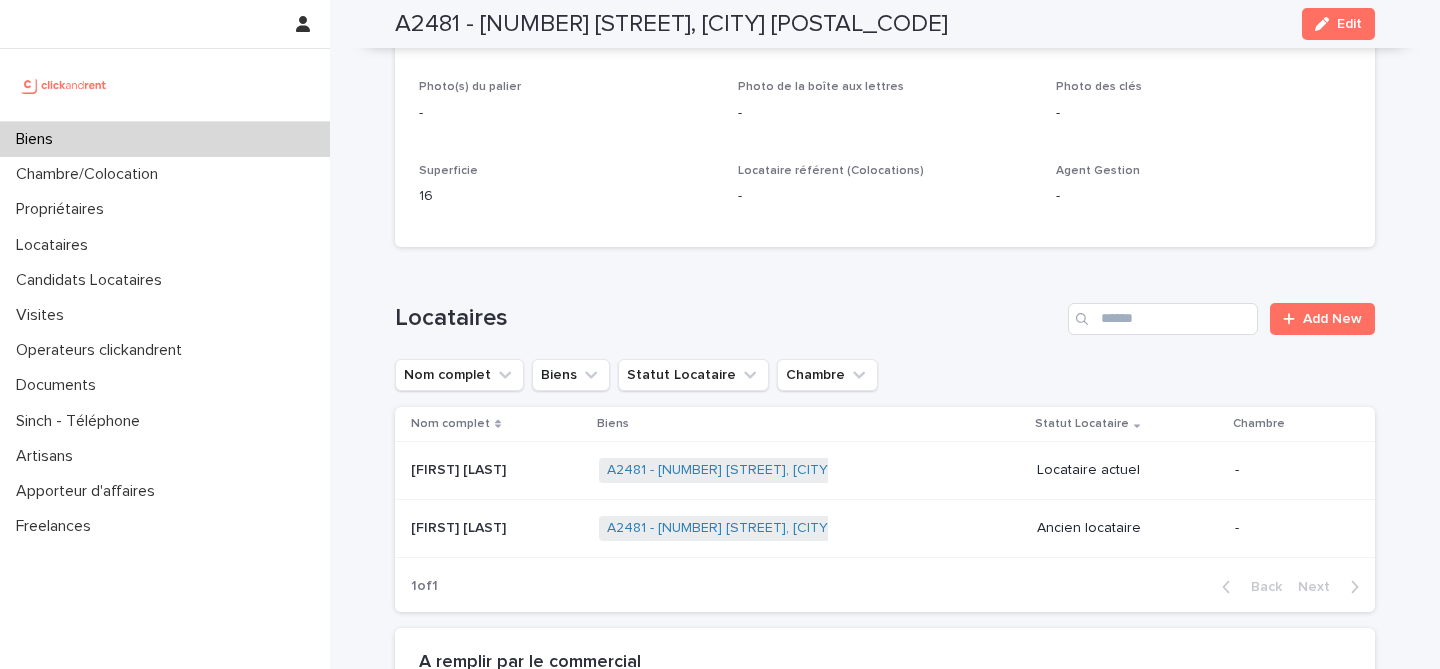 click on "Agathe Laissard Agathe Laissard" at bounding box center (497, 470) 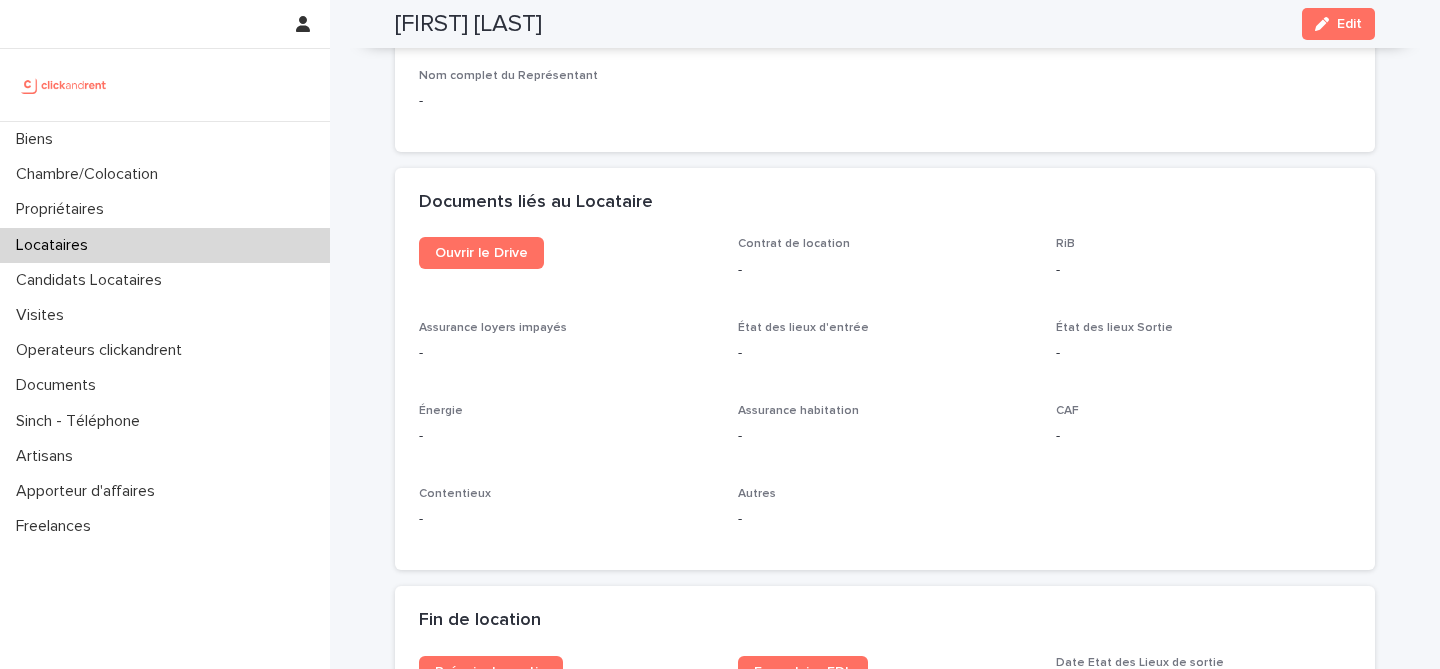 scroll, scrollTop: 2182, scrollLeft: 0, axis: vertical 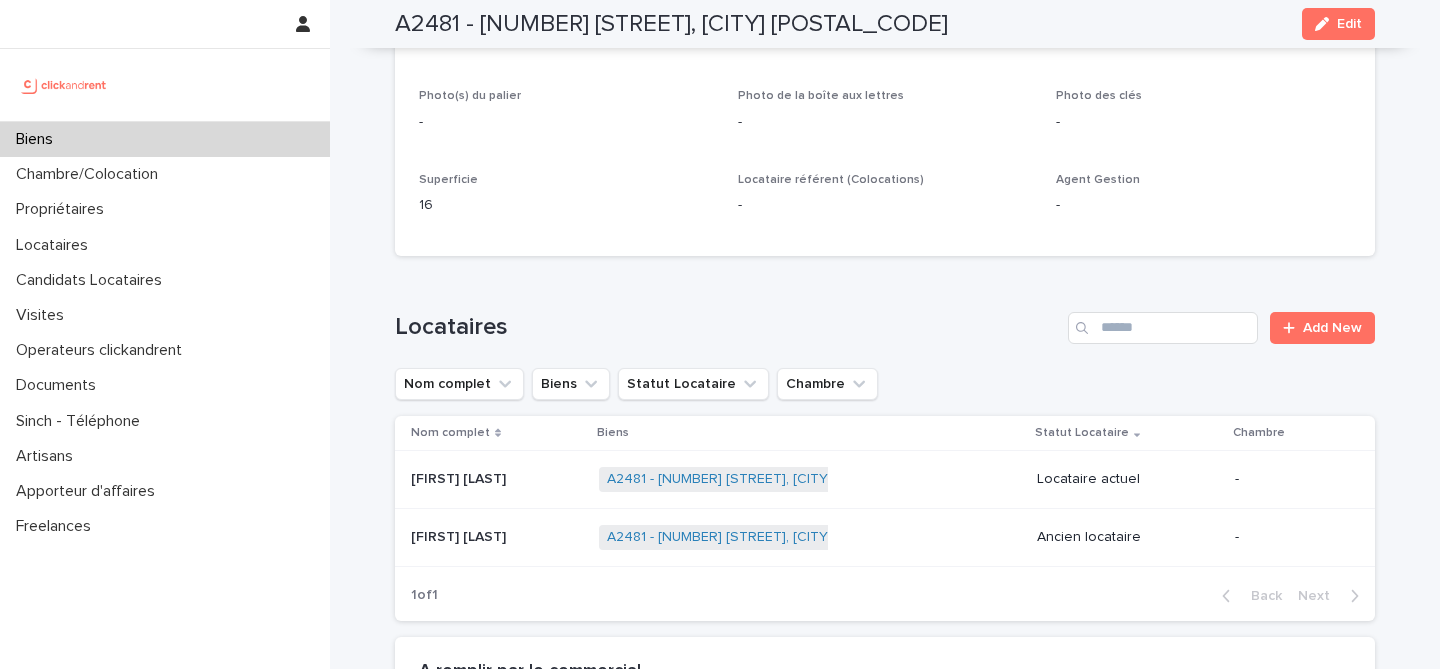 click at bounding box center (497, 537) 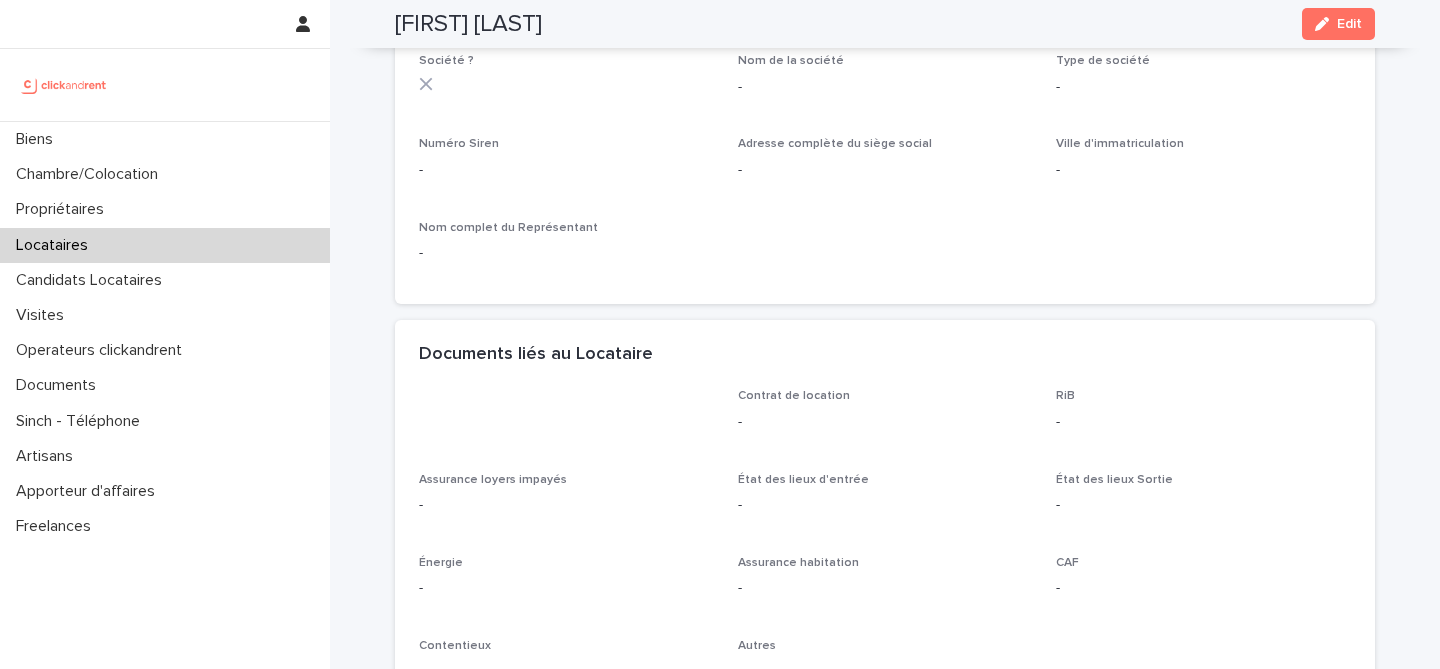 scroll, scrollTop: 1901, scrollLeft: 0, axis: vertical 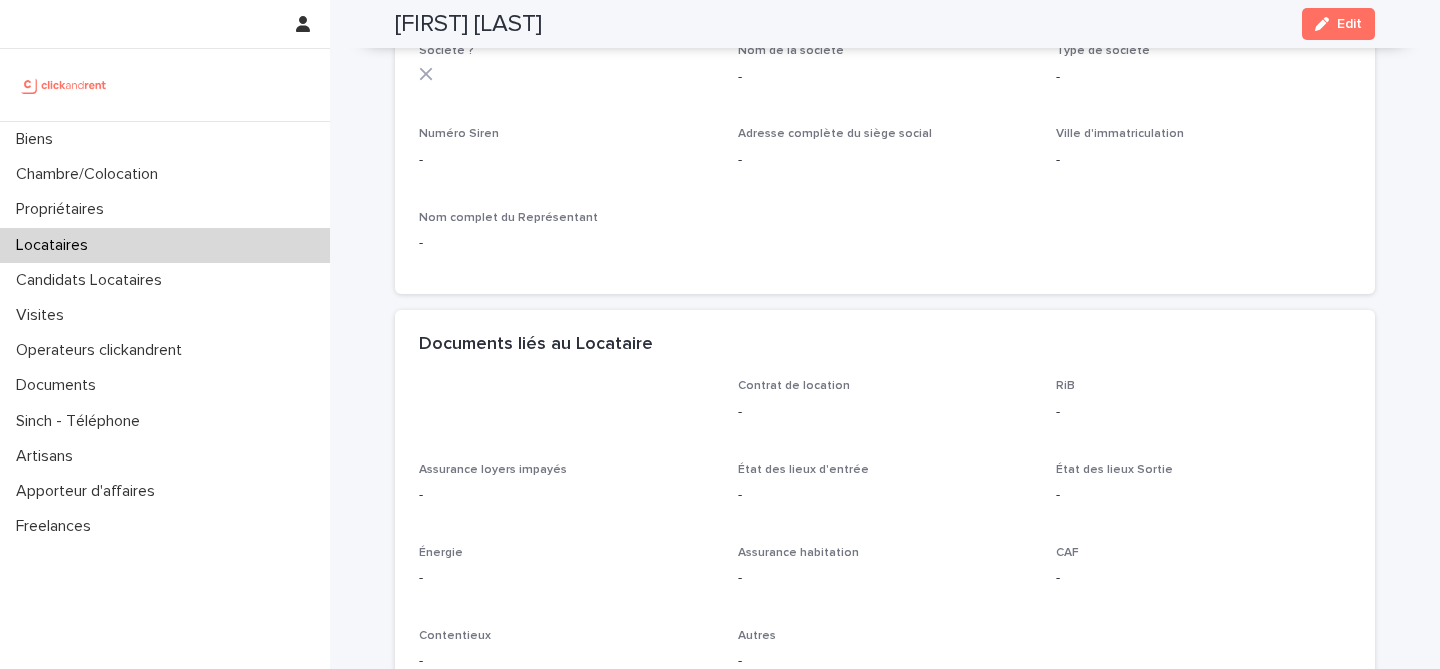 click at bounding box center (566, 408) 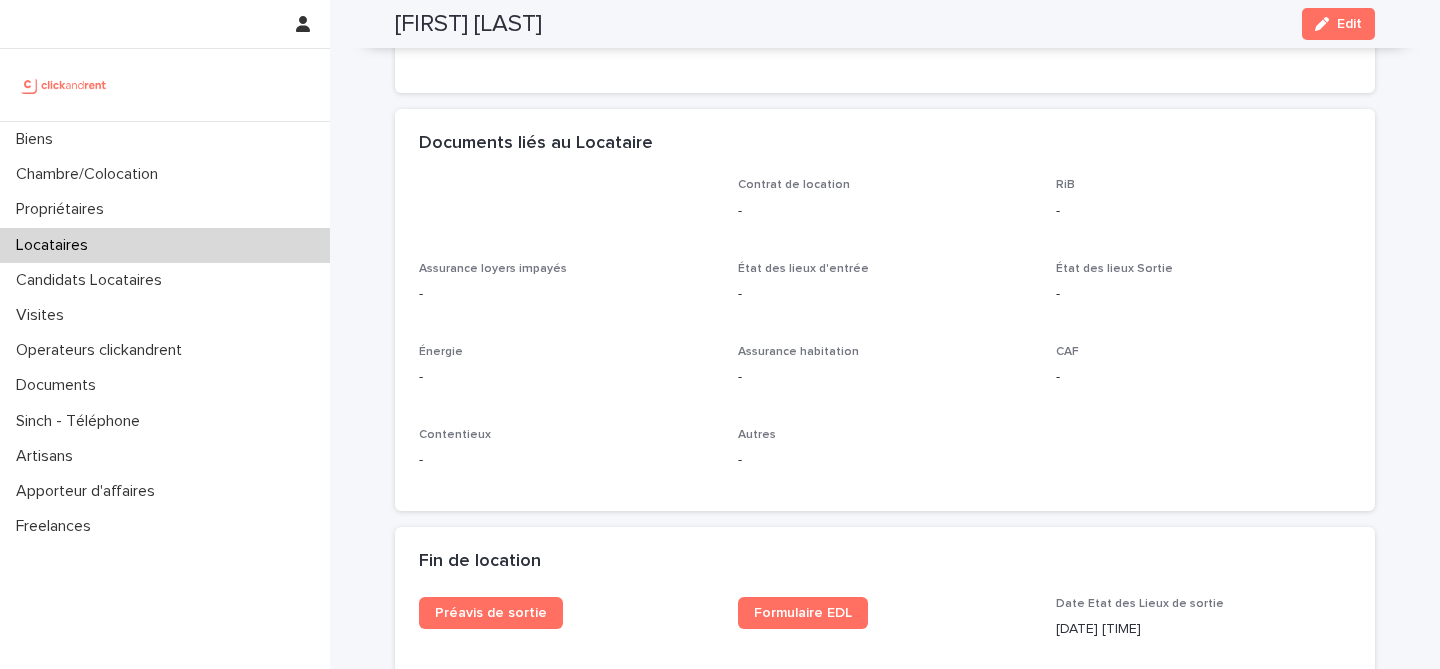 scroll, scrollTop: 2104, scrollLeft: 0, axis: vertical 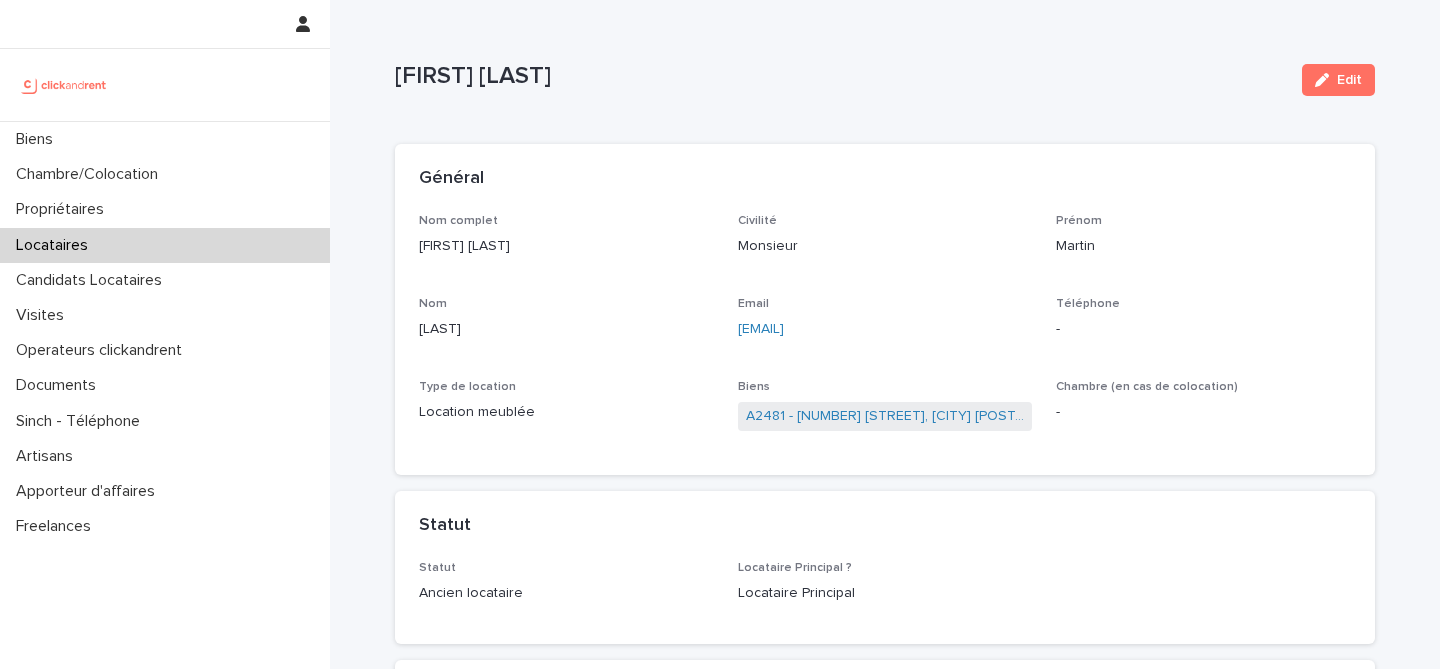 drag, startPoint x: 899, startPoint y: 334, endPoint x: 730, endPoint y: 327, distance: 169.14491 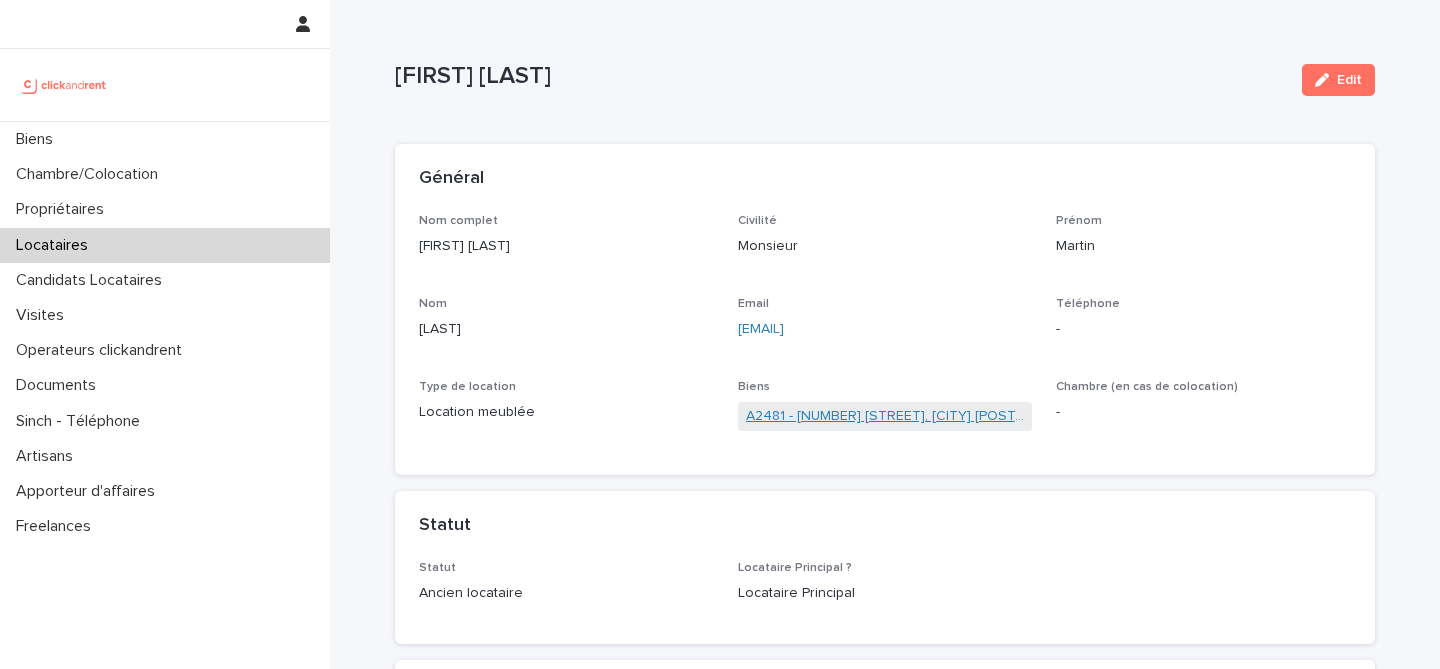 click on "A2481 - 4 rue des Dames,  Paris 75017" at bounding box center [885, 416] 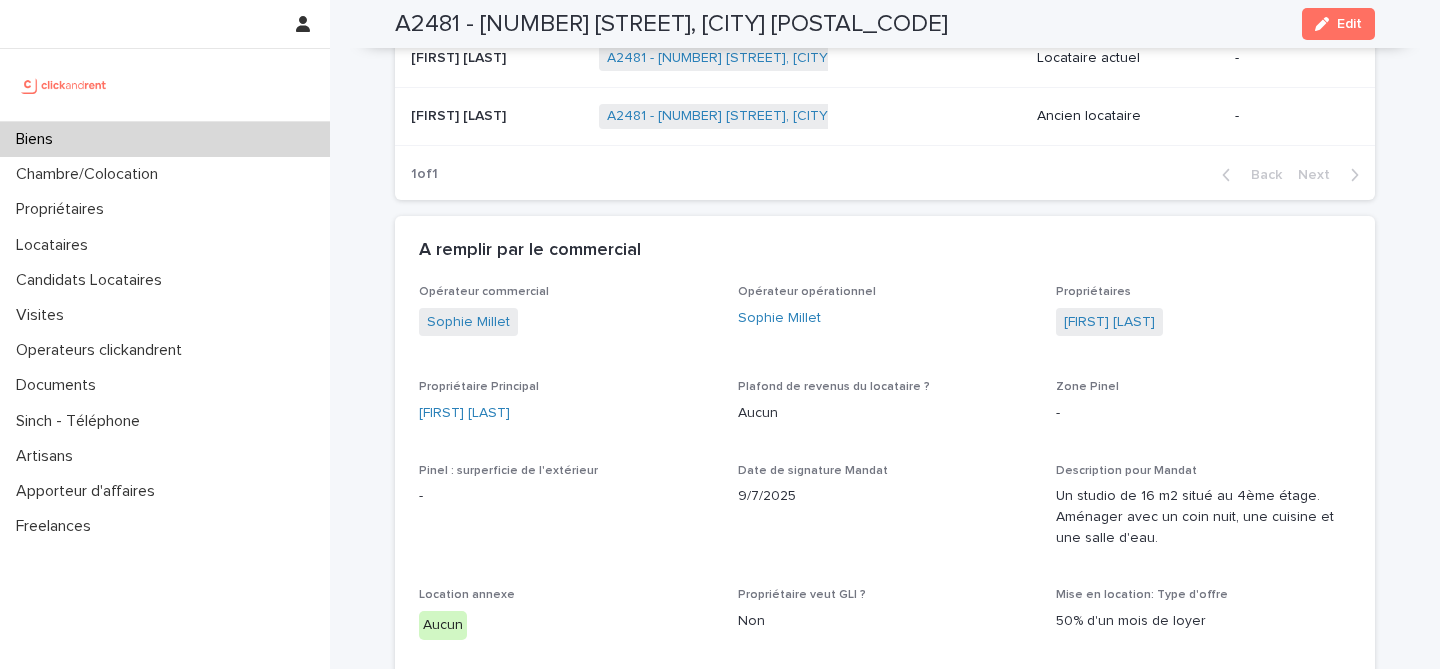 scroll, scrollTop: 882, scrollLeft: 0, axis: vertical 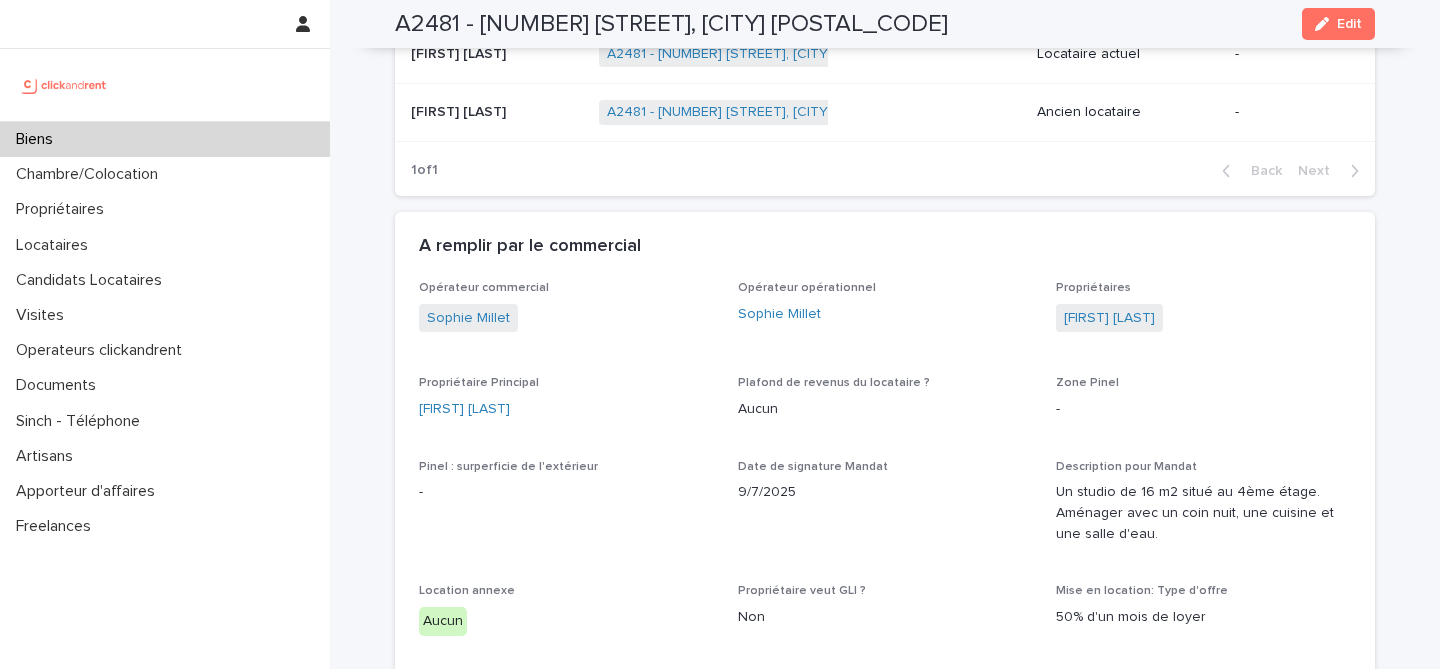 click on "Biens" at bounding box center (165, 139) 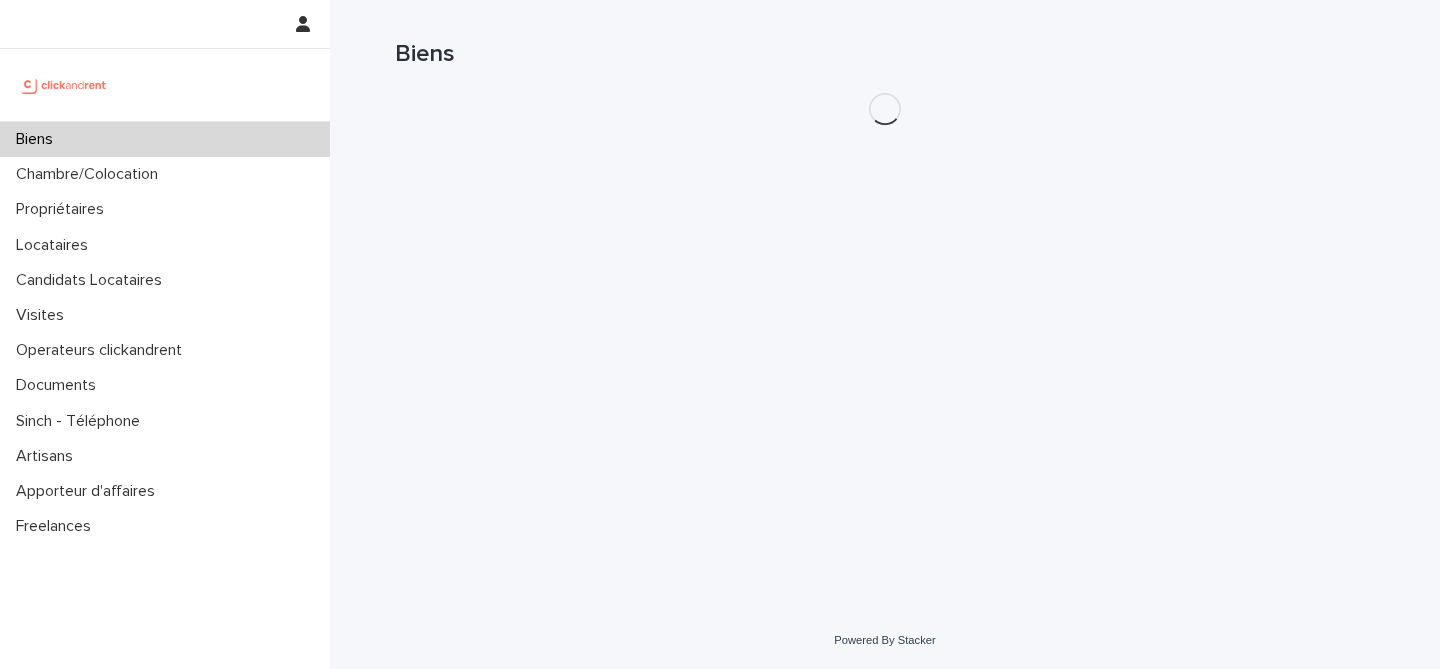 scroll, scrollTop: 0, scrollLeft: 0, axis: both 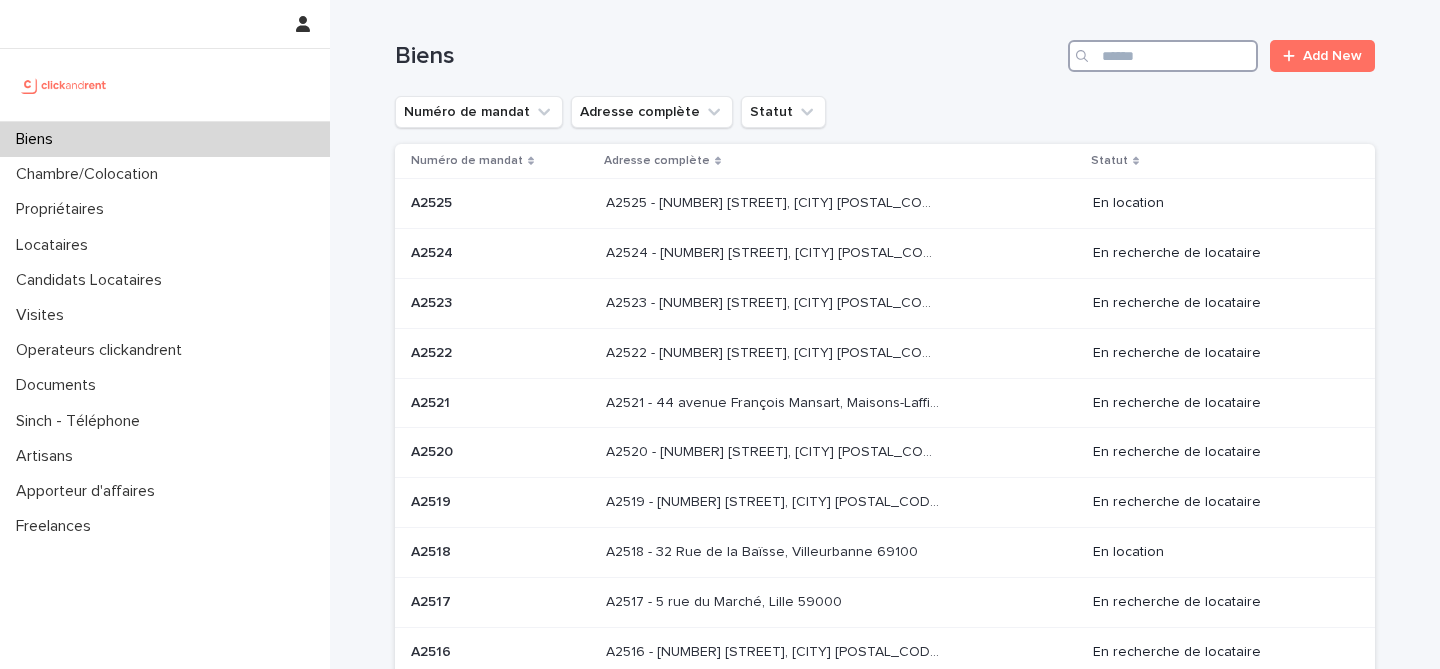 click at bounding box center (1163, 56) 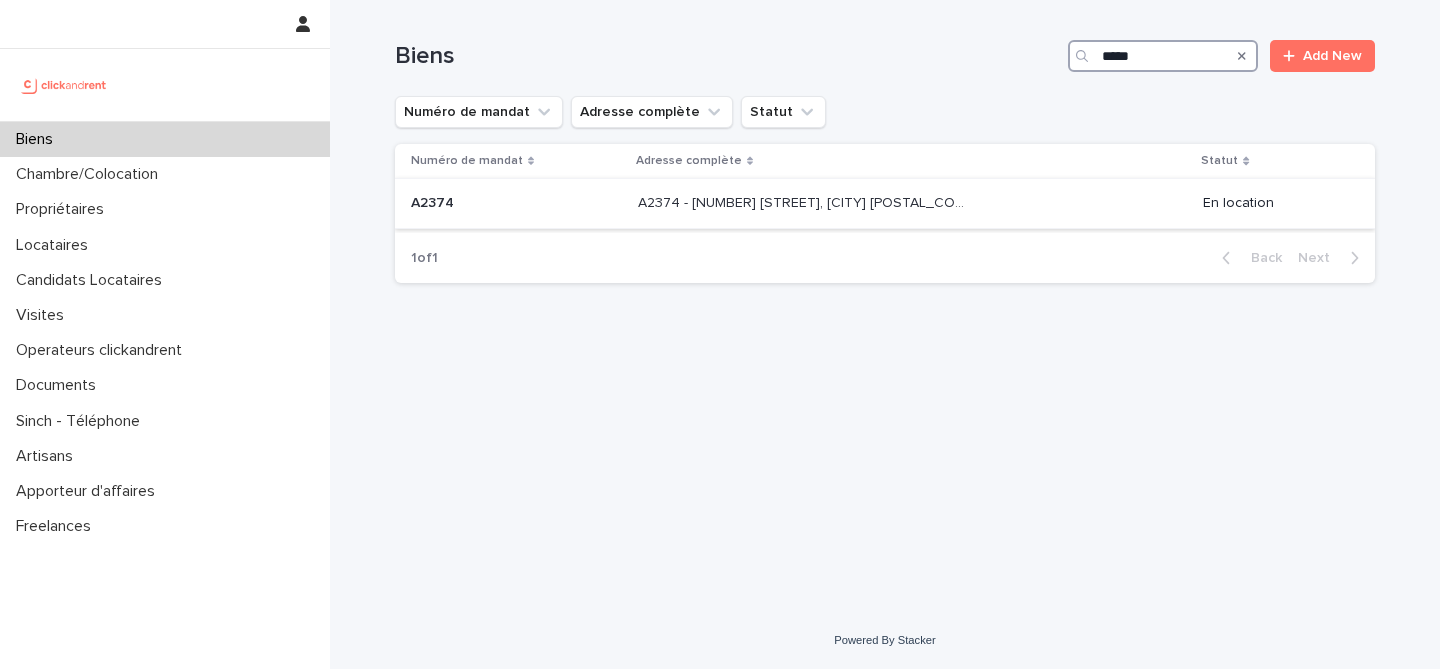 type on "*****" 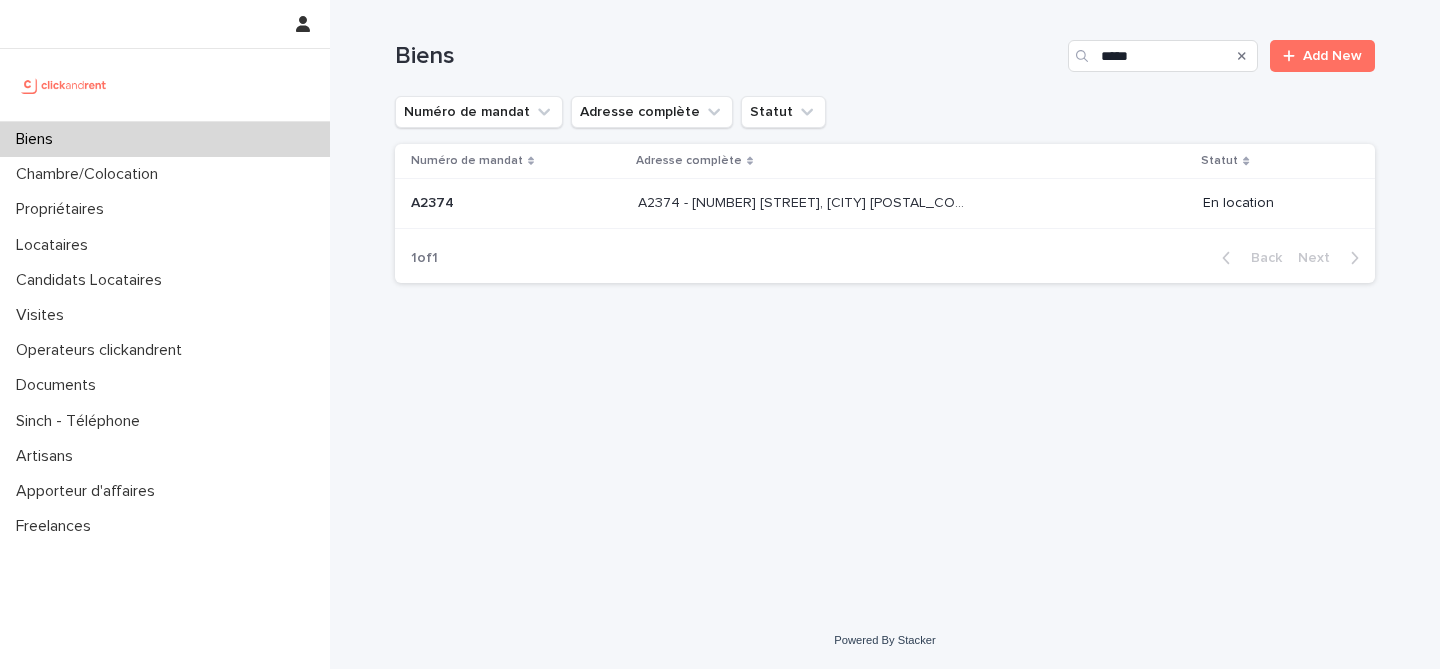 click on "A2374 - 10 Rue Saint-Etienne,  Marseille 13005 A2374 - 10 Rue Saint-Etienne,  Marseille 13005" at bounding box center [912, 203] 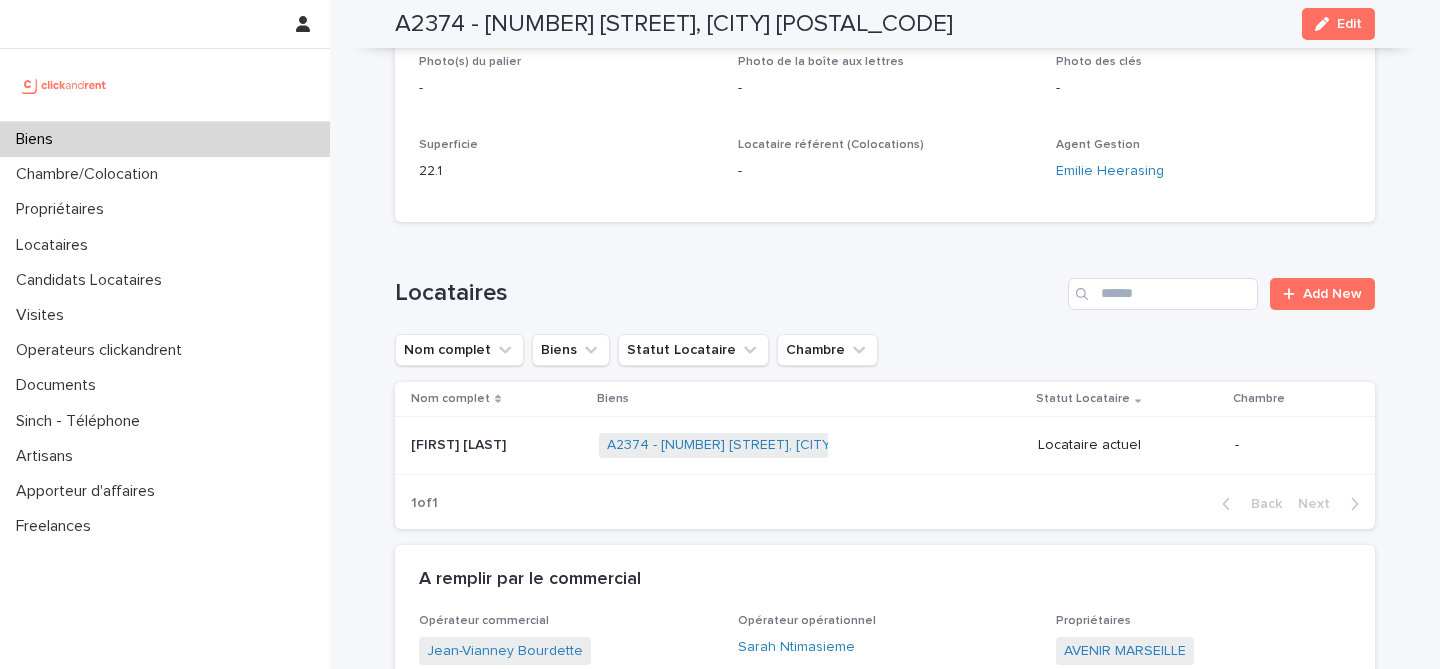 scroll, scrollTop: 623, scrollLeft: 0, axis: vertical 